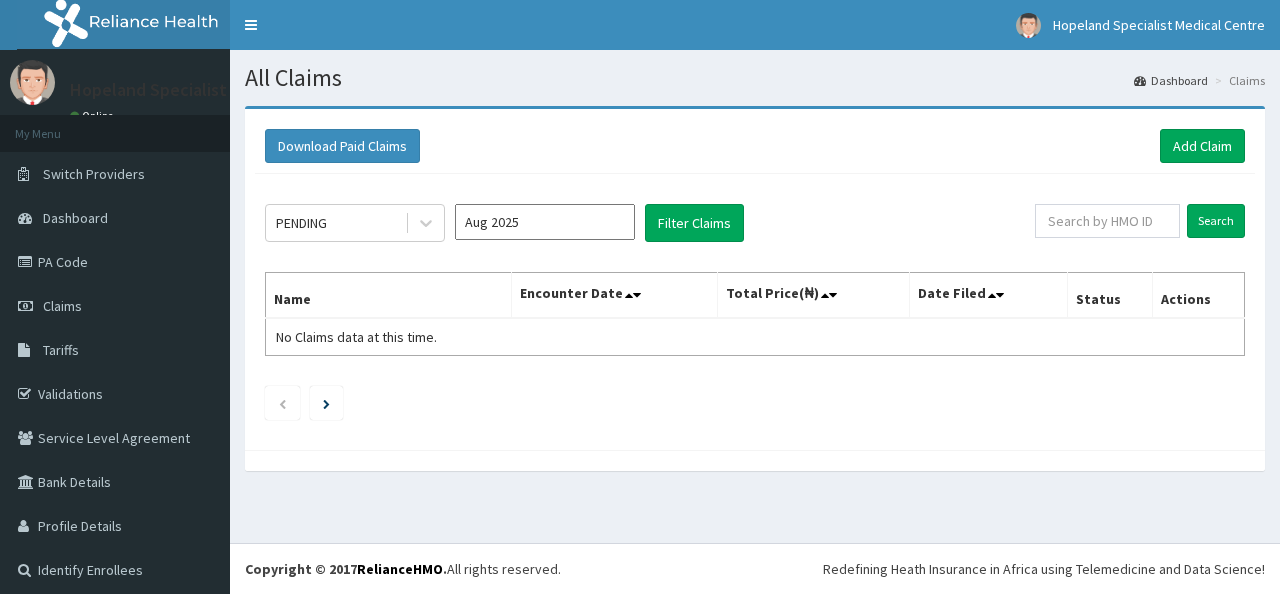 scroll, scrollTop: 0, scrollLeft: 0, axis: both 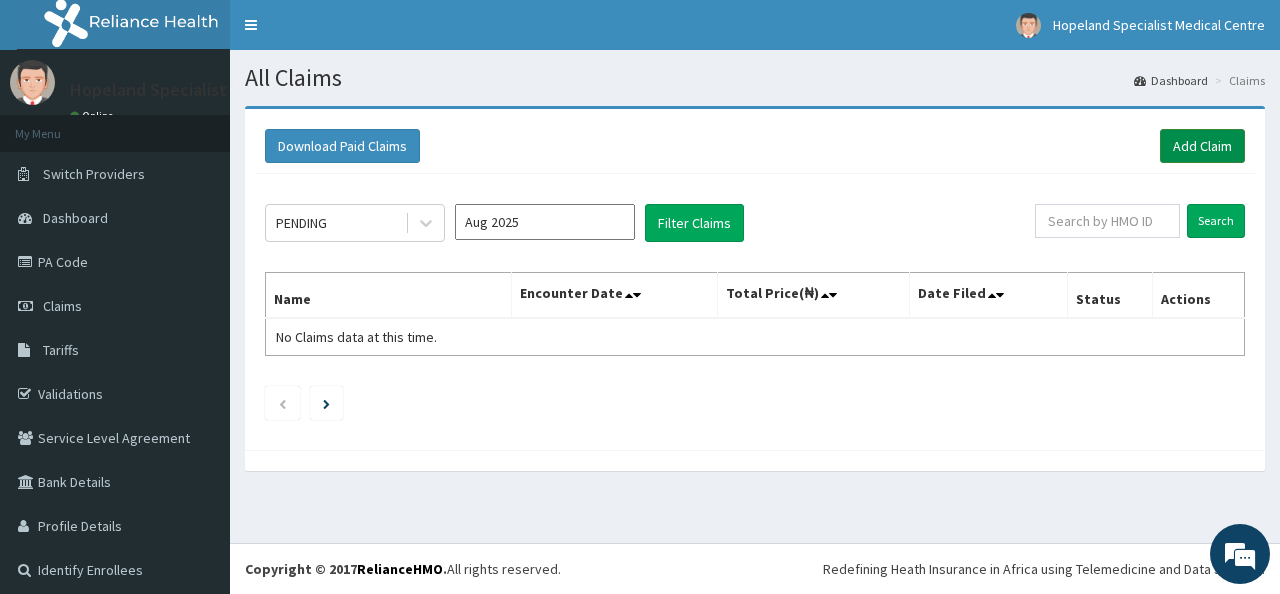 click on "Add Claim" at bounding box center [1202, 146] 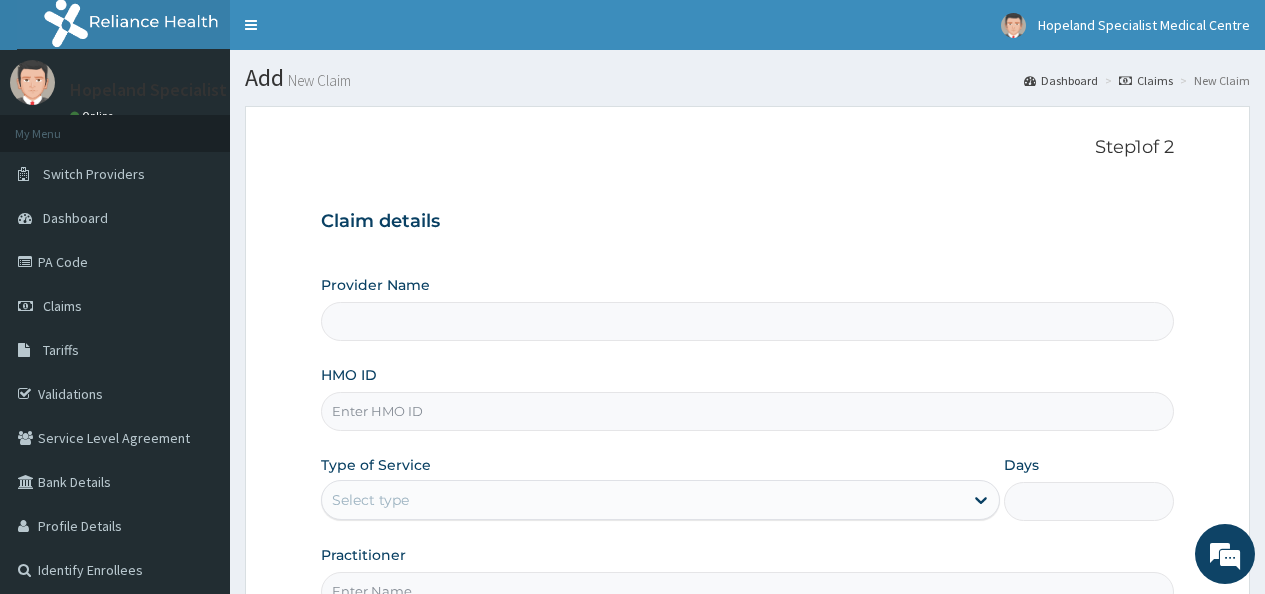 scroll, scrollTop: 0, scrollLeft: 0, axis: both 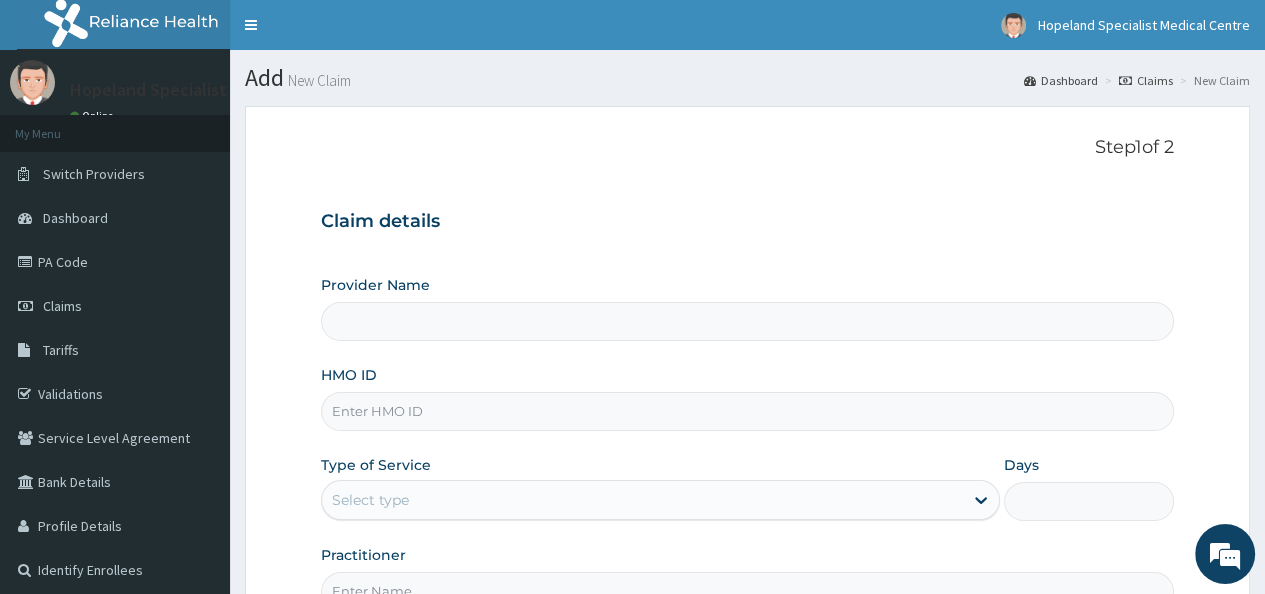 type on "Hopeland Specialist Medical Centre" 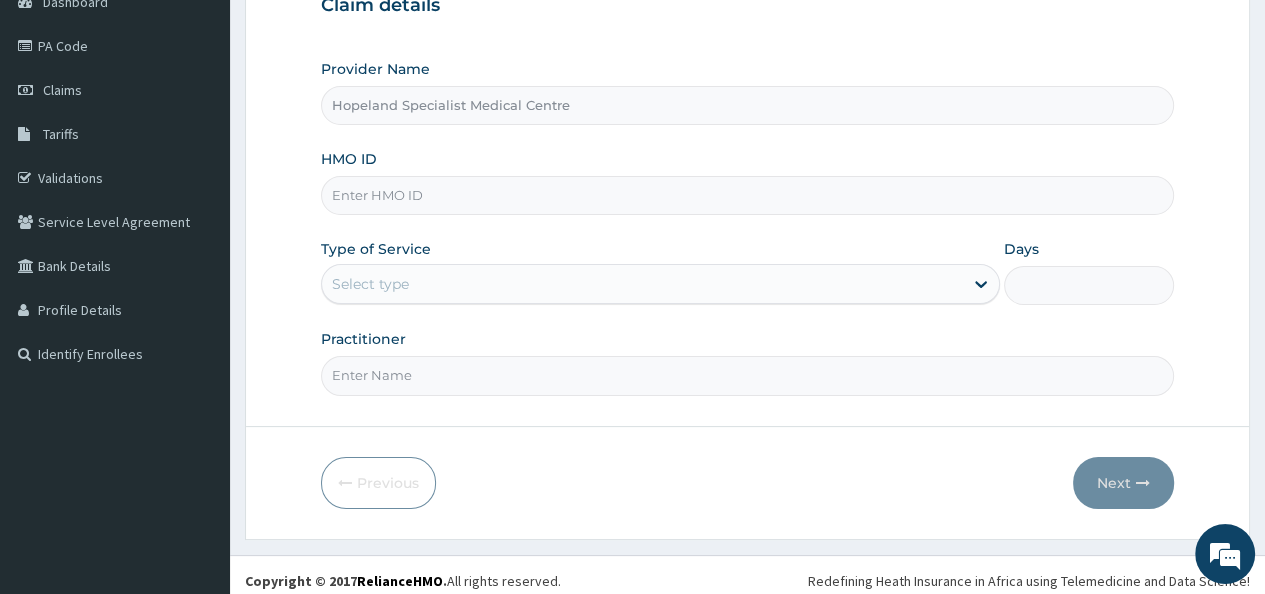 scroll, scrollTop: 225, scrollLeft: 0, axis: vertical 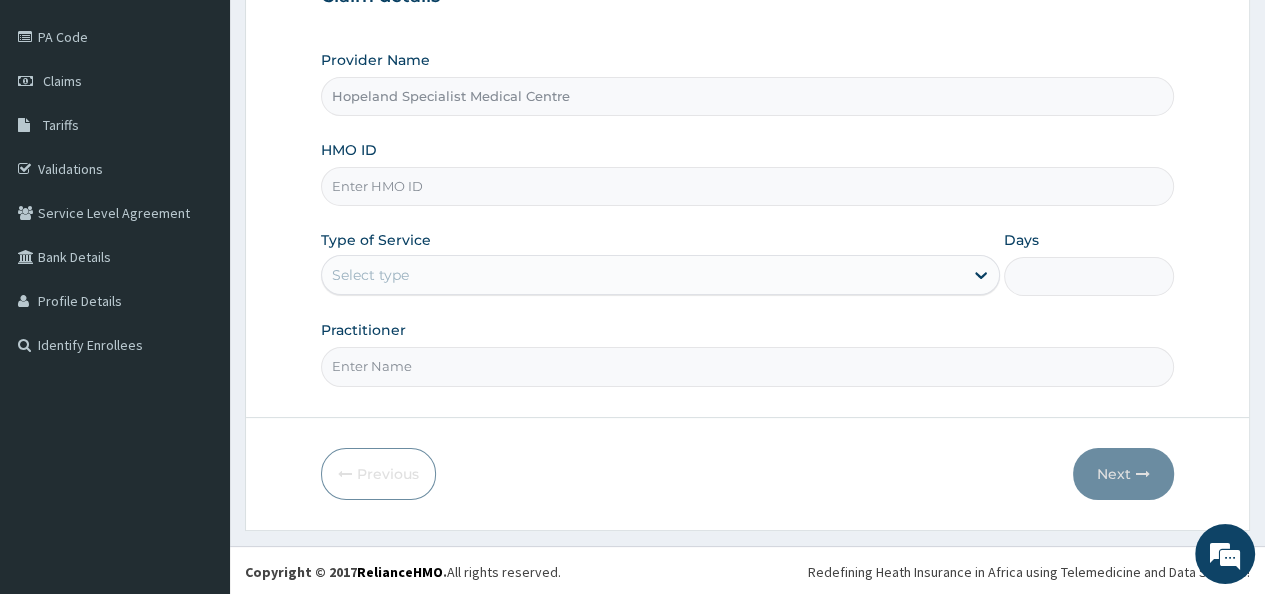 click on "HMO ID" at bounding box center (747, 186) 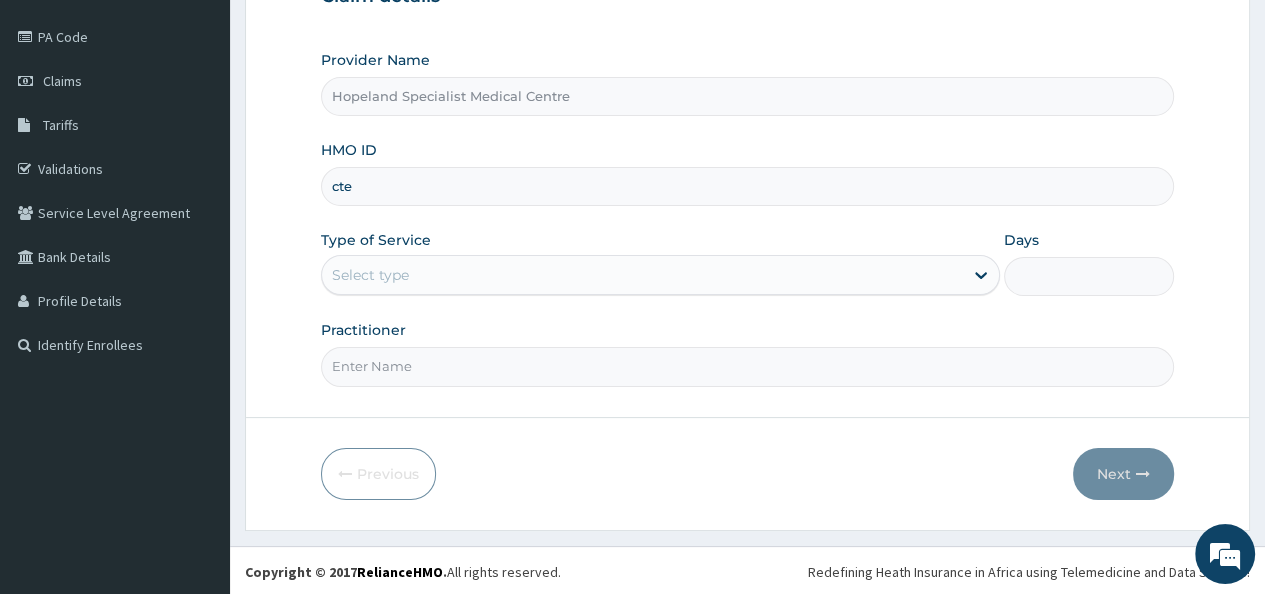 scroll, scrollTop: 0, scrollLeft: 0, axis: both 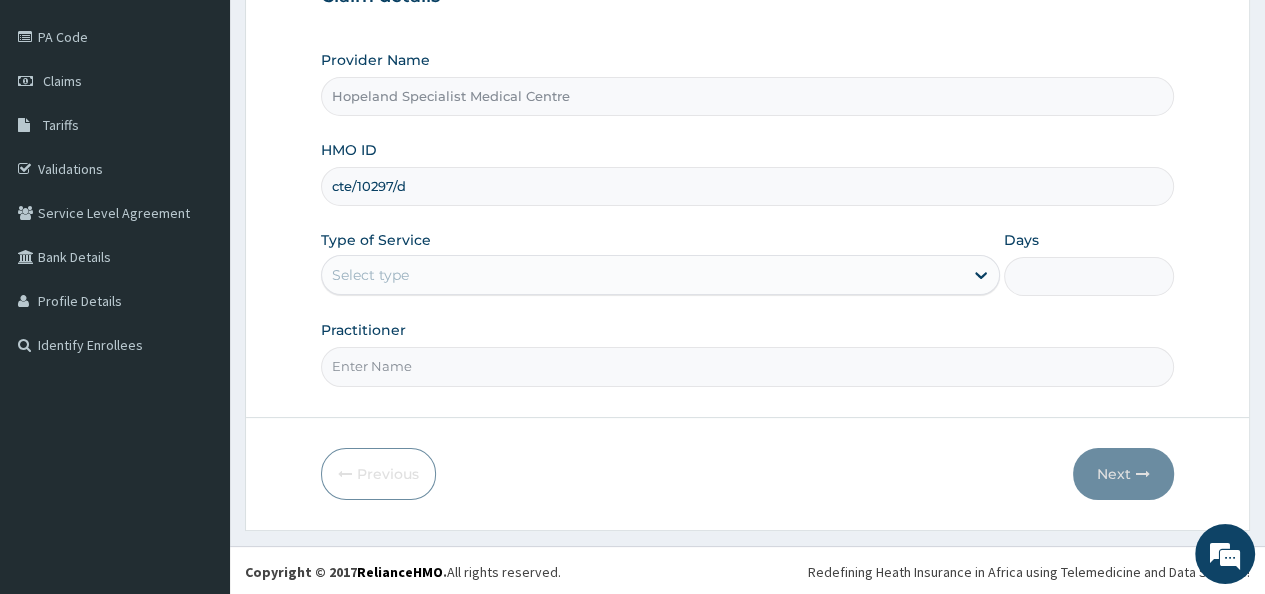 type on "CTE/10297/D" 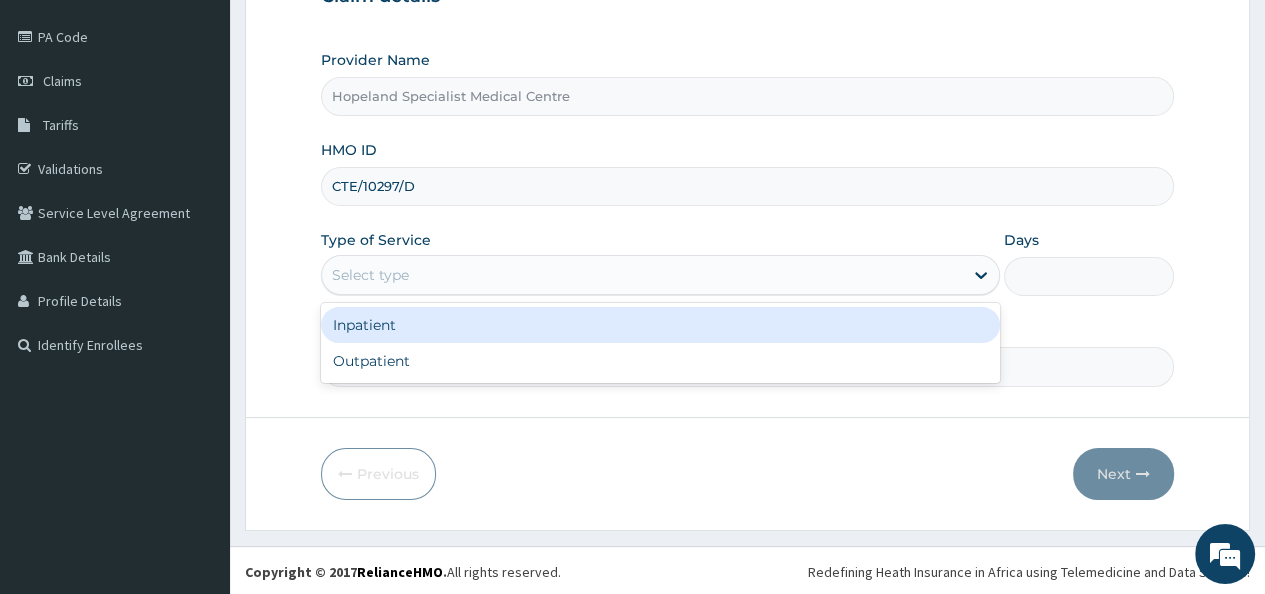 click on "Select type" at bounding box center [642, 275] 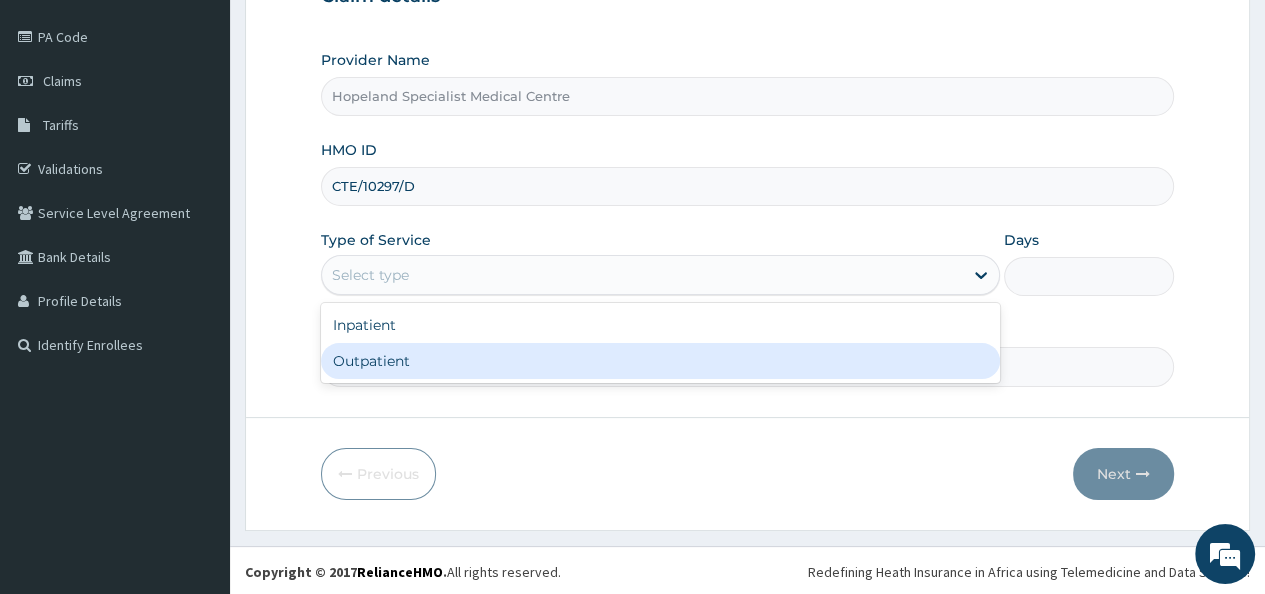 click on "Outpatient" at bounding box center [660, 361] 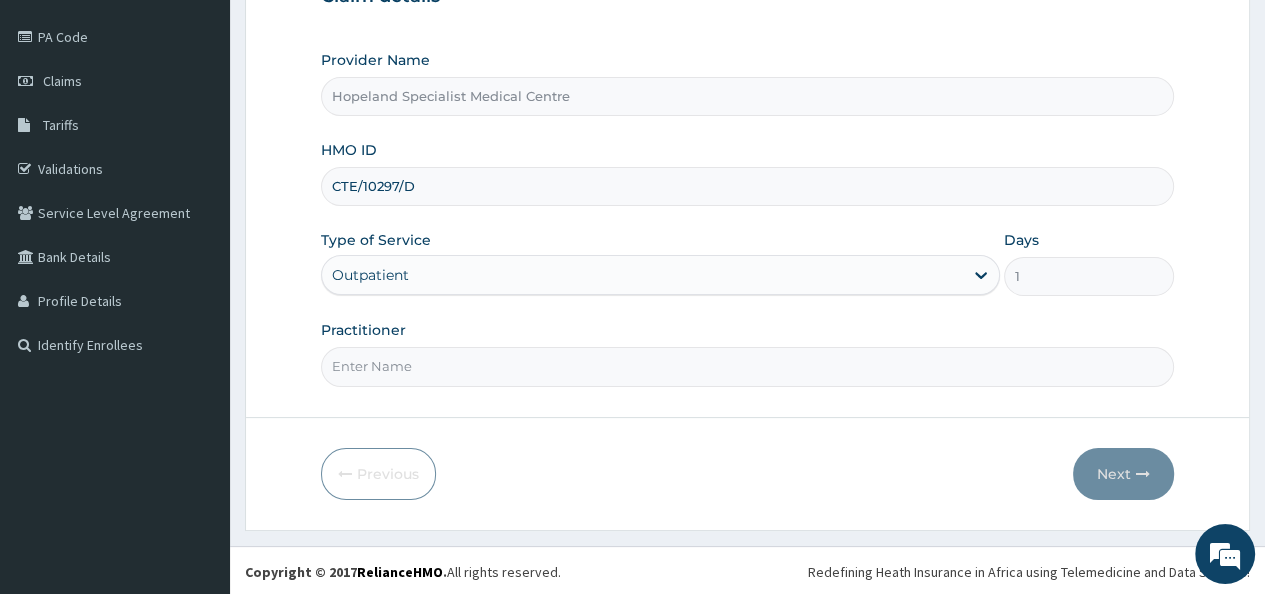 click on "Practitioner" at bounding box center (747, 366) 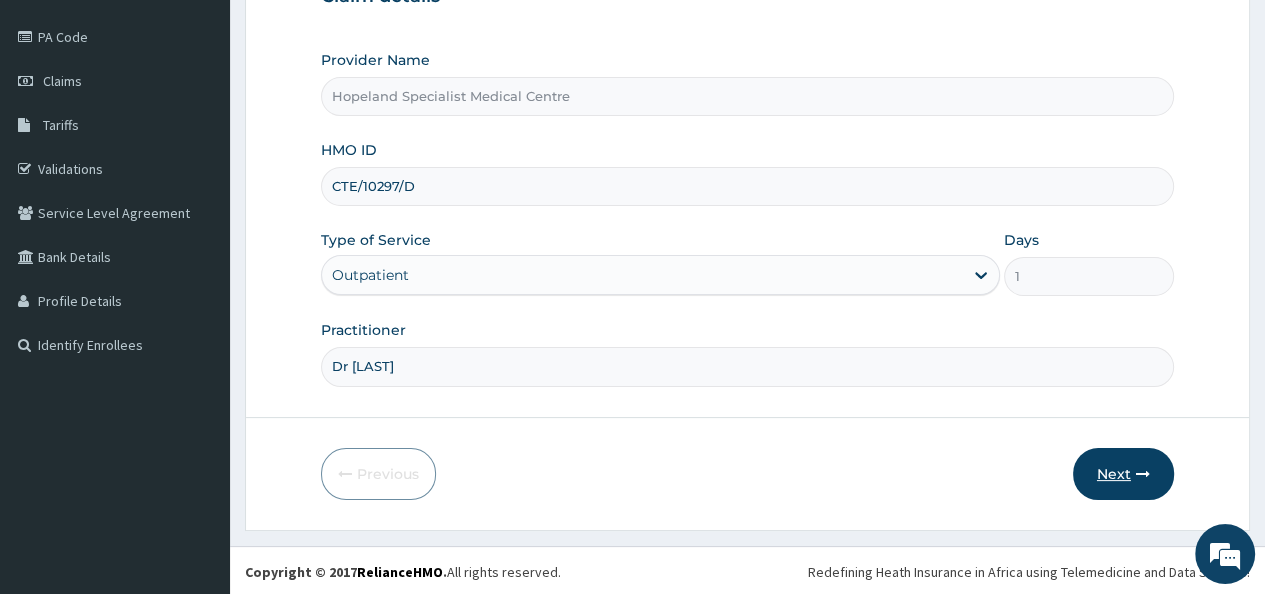 type on "Dr Temitope" 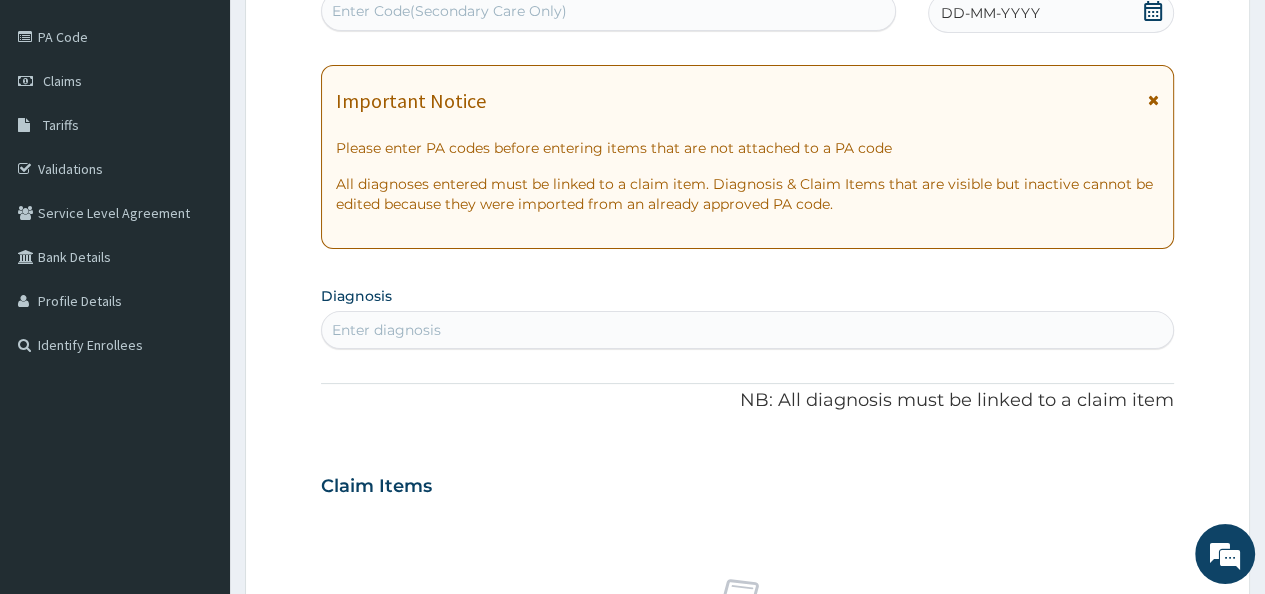 click at bounding box center (1153, 100) 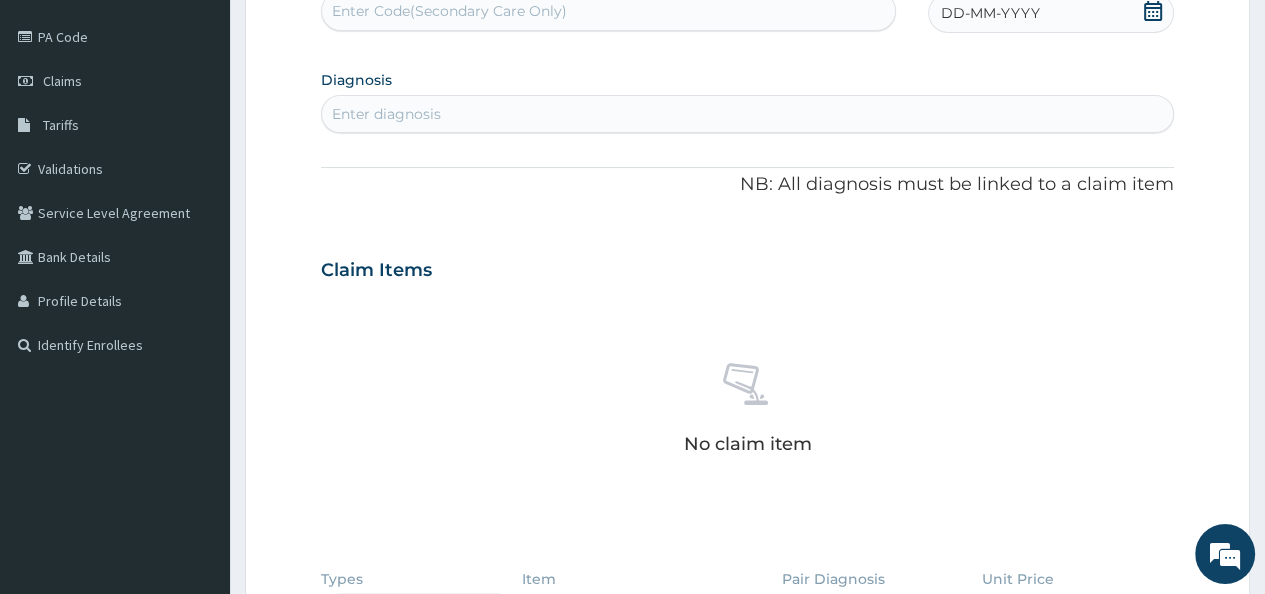 click 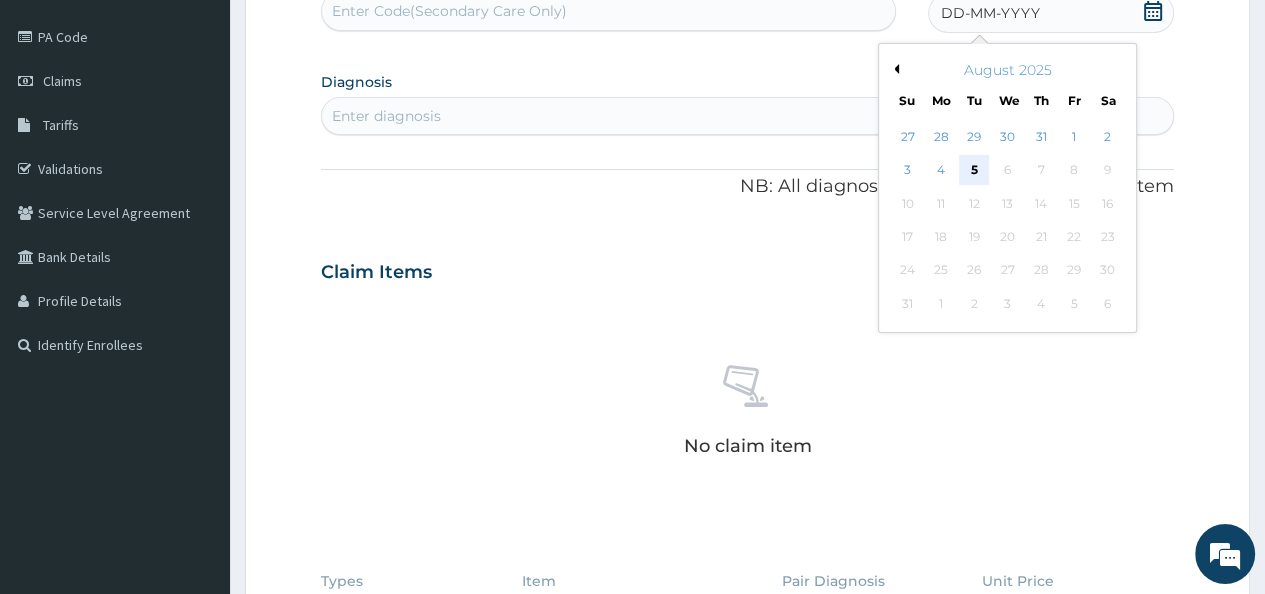 click on "5" at bounding box center (974, 171) 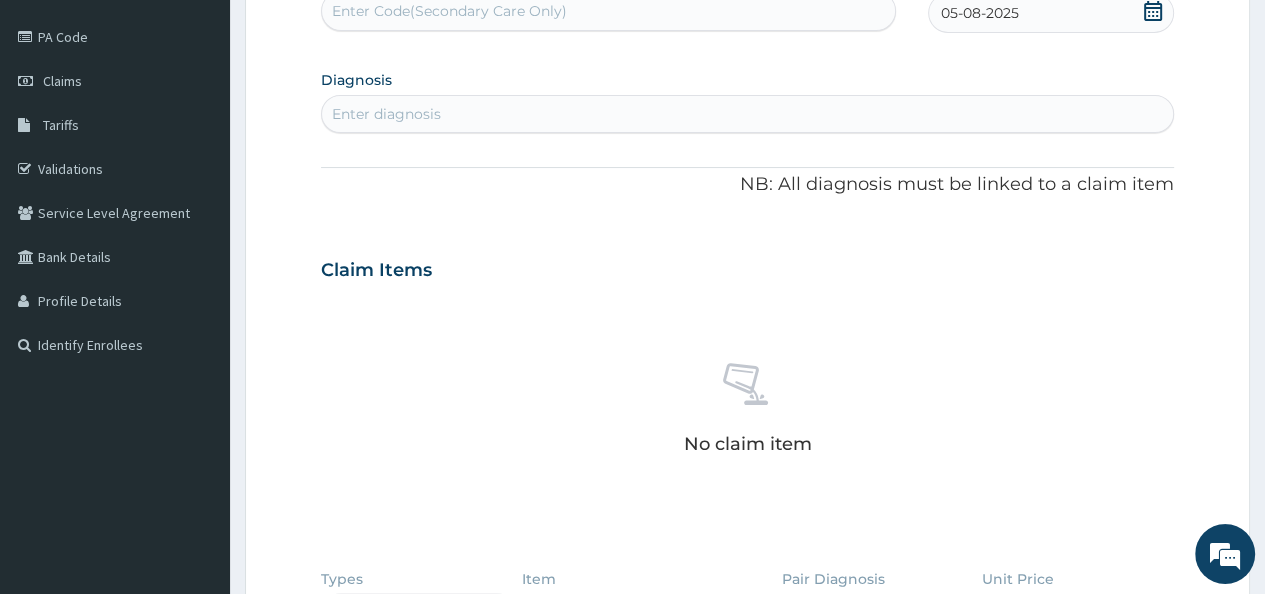 click on "Enter diagnosis" at bounding box center (747, 114) 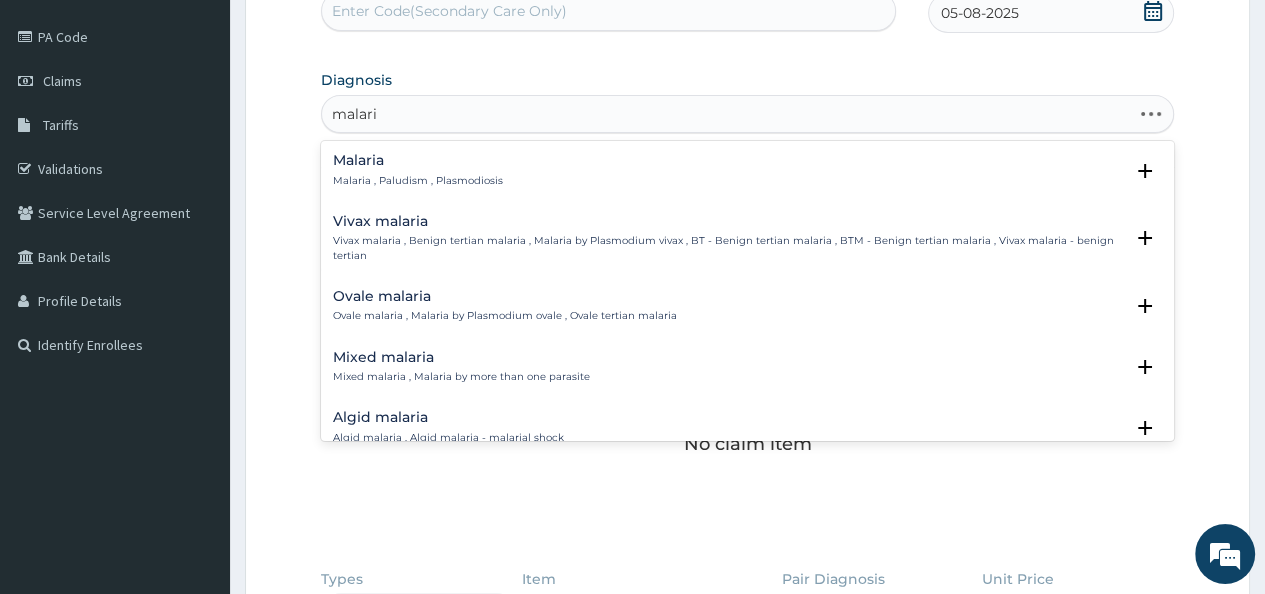 type on "malaria" 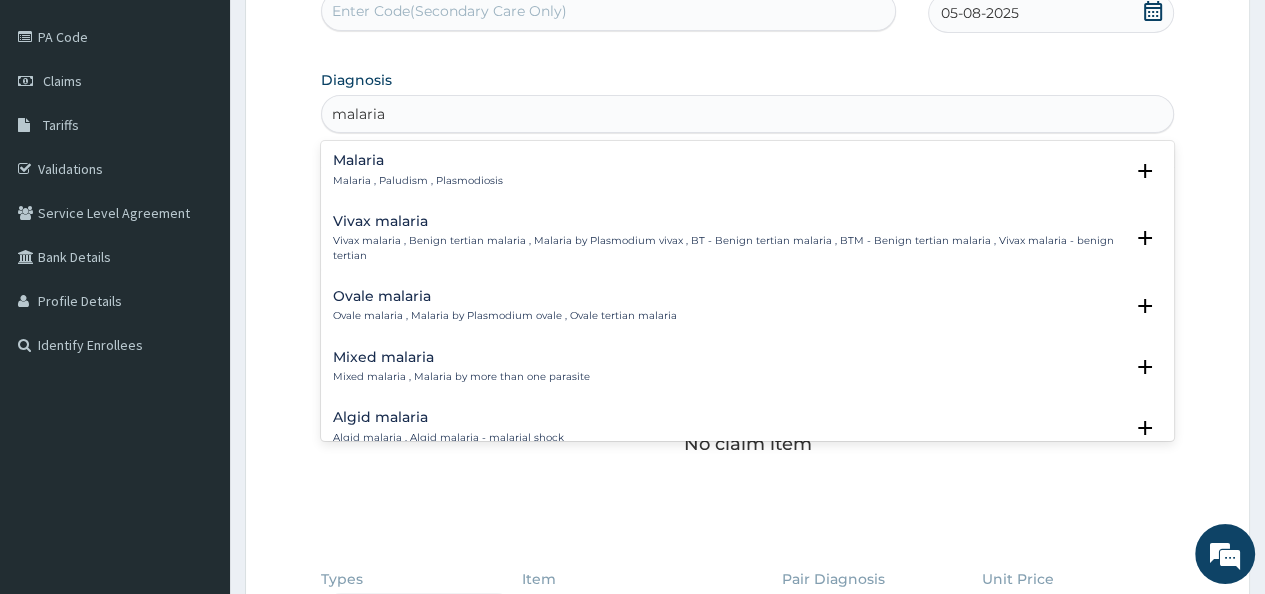 click on "Malaria" at bounding box center [418, 160] 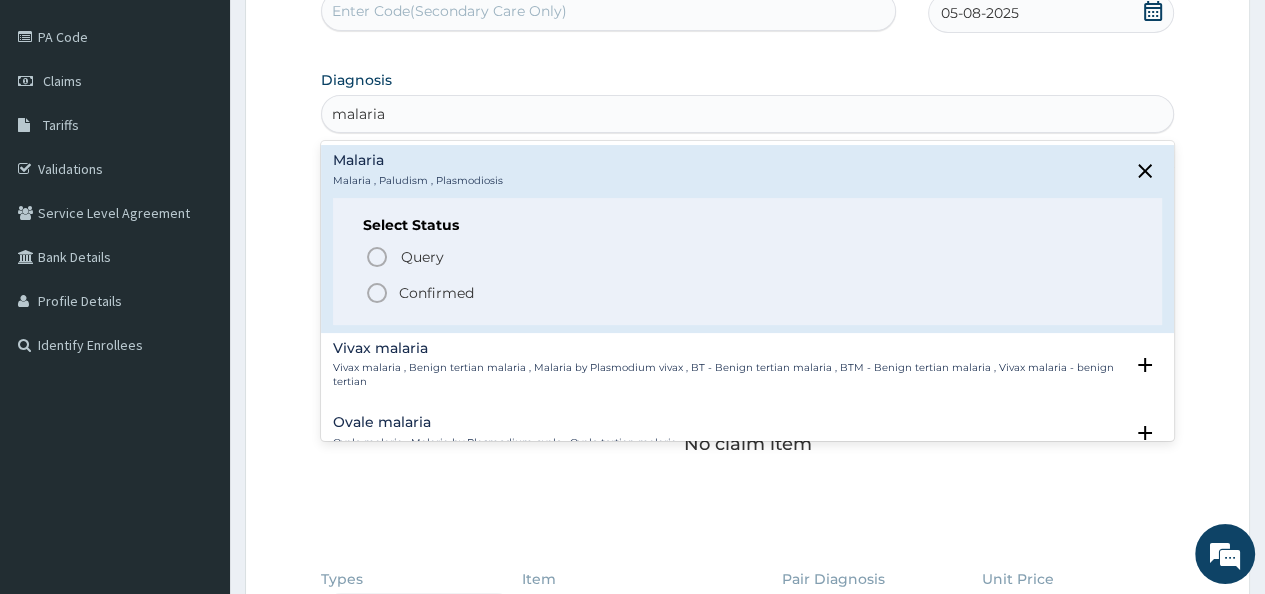 click 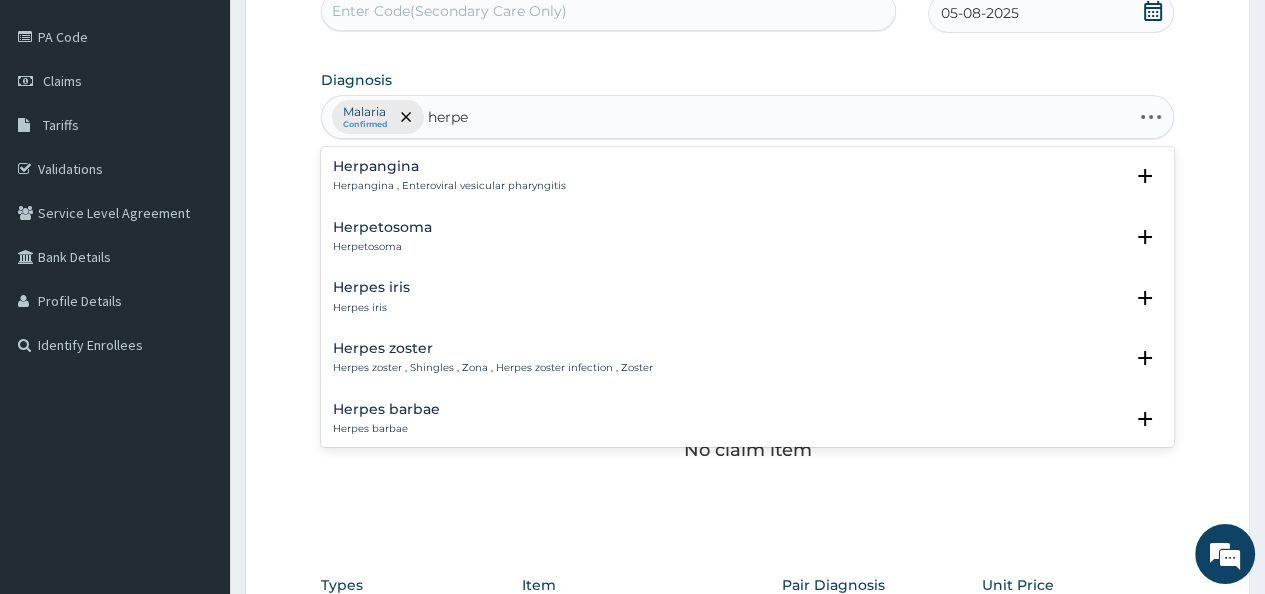 type on "herpes" 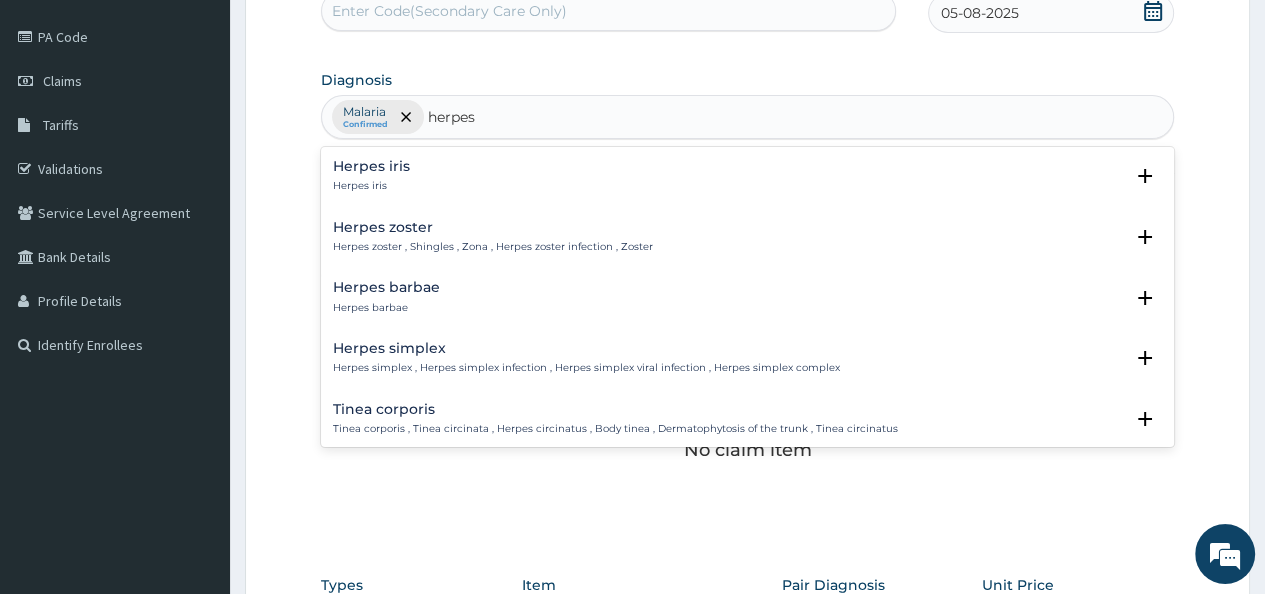 click on "Herpes simplex Herpes simplex , Herpes simplex infection , Herpes simplex viral infection , Herpes simplex complex" at bounding box center [586, 358] 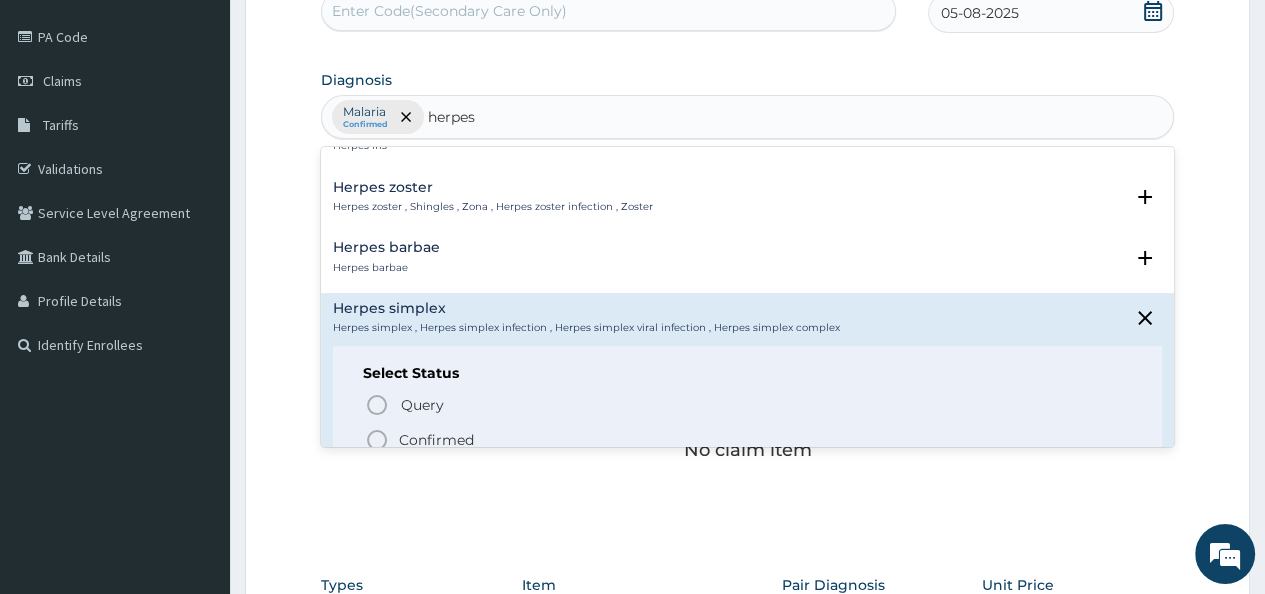 scroll, scrollTop: 80, scrollLeft: 0, axis: vertical 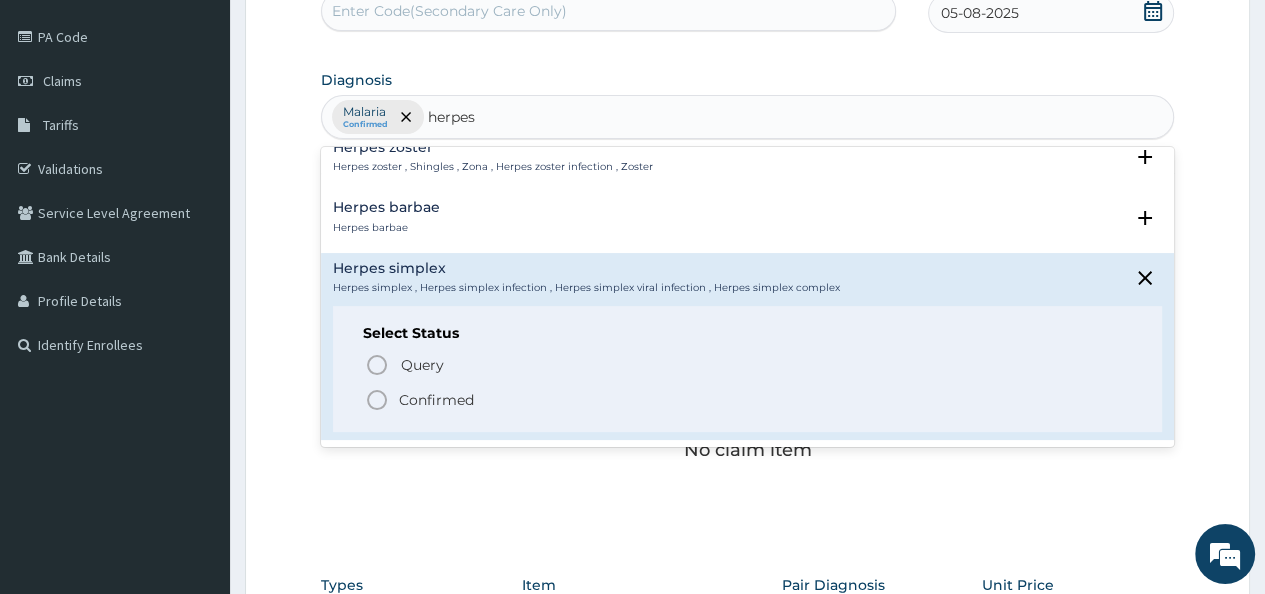 click 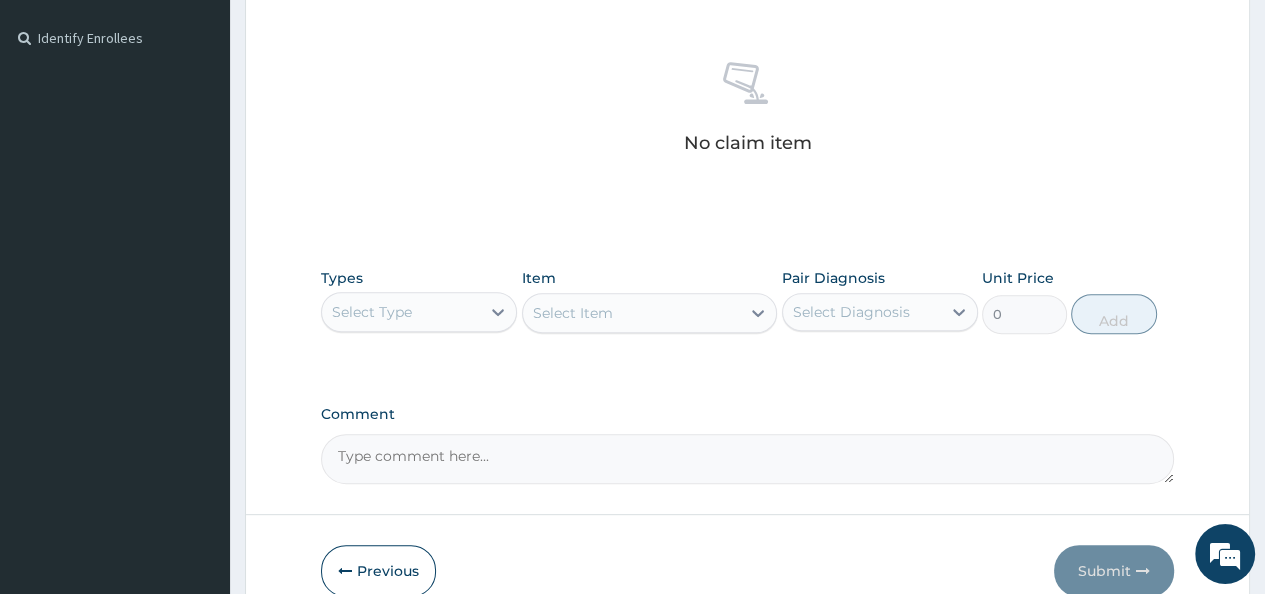 scroll, scrollTop: 538, scrollLeft: 0, axis: vertical 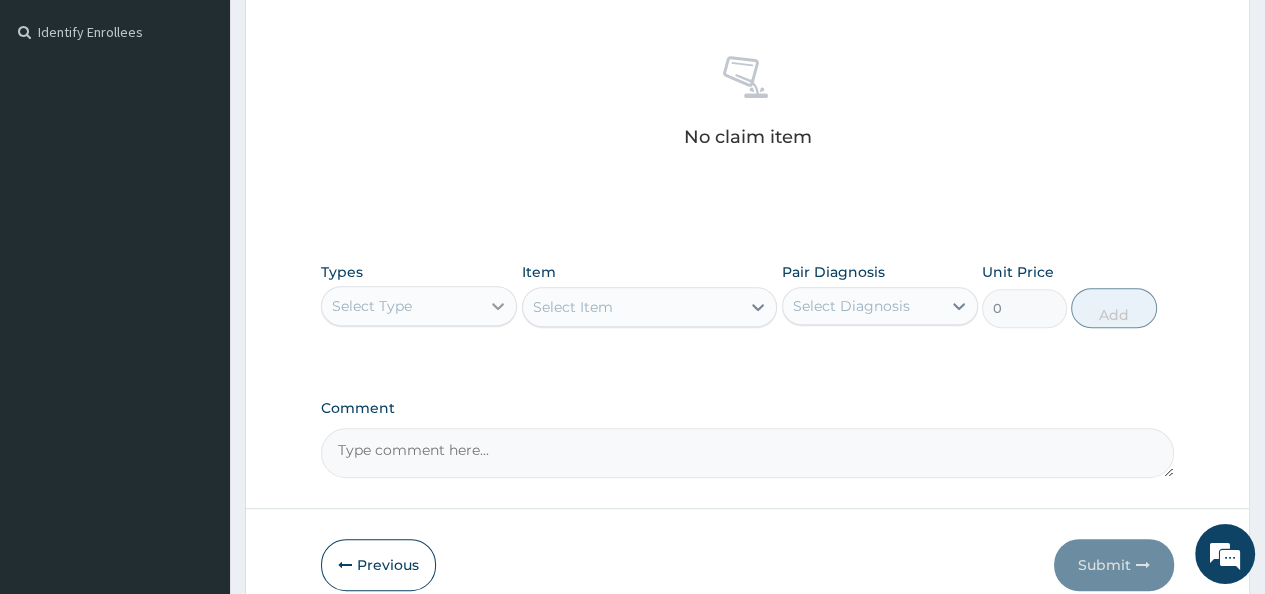 click at bounding box center (498, 306) 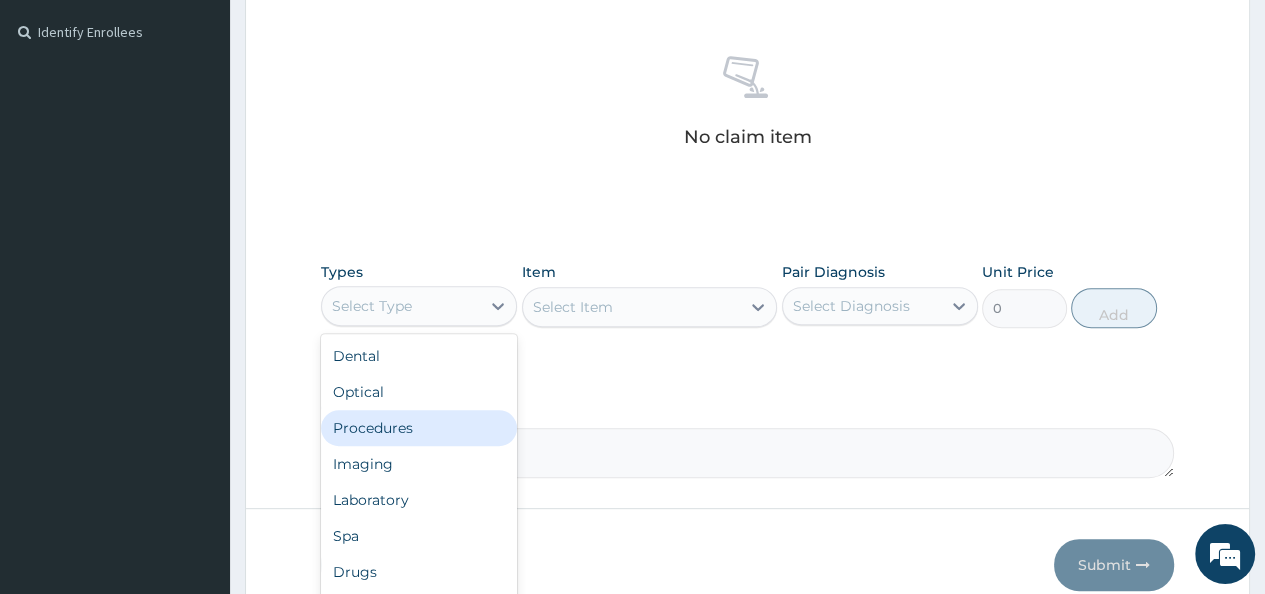 click on "Procedures" at bounding box center (419, 428) 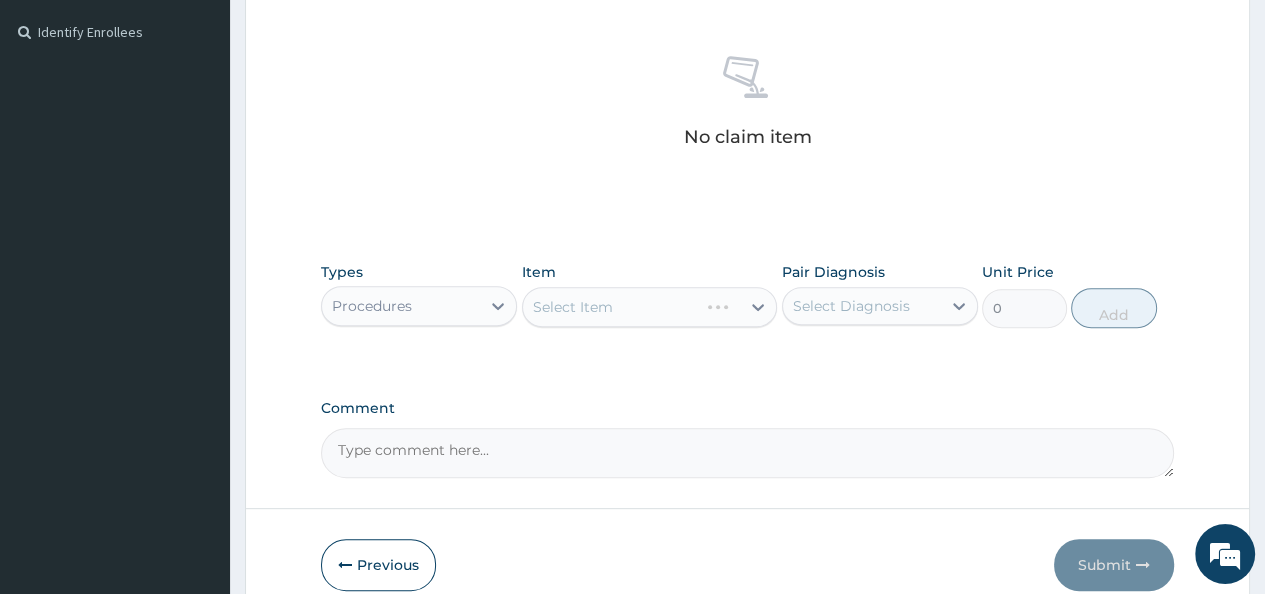 click on "Select Item" at bounding box center [650, 307] 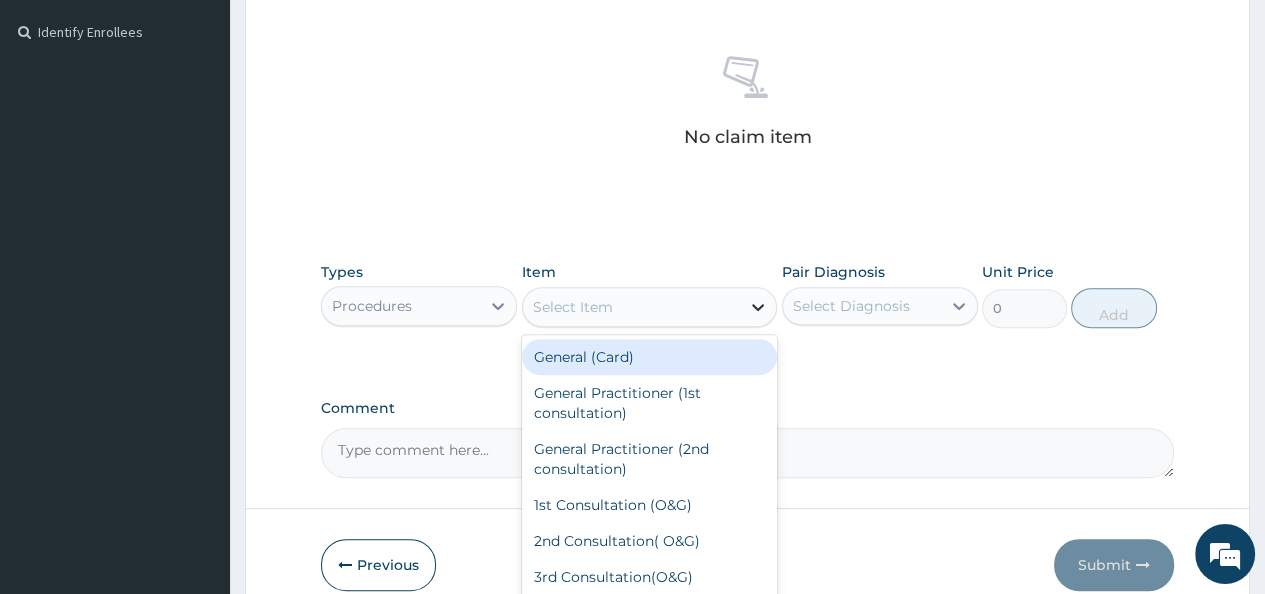 click 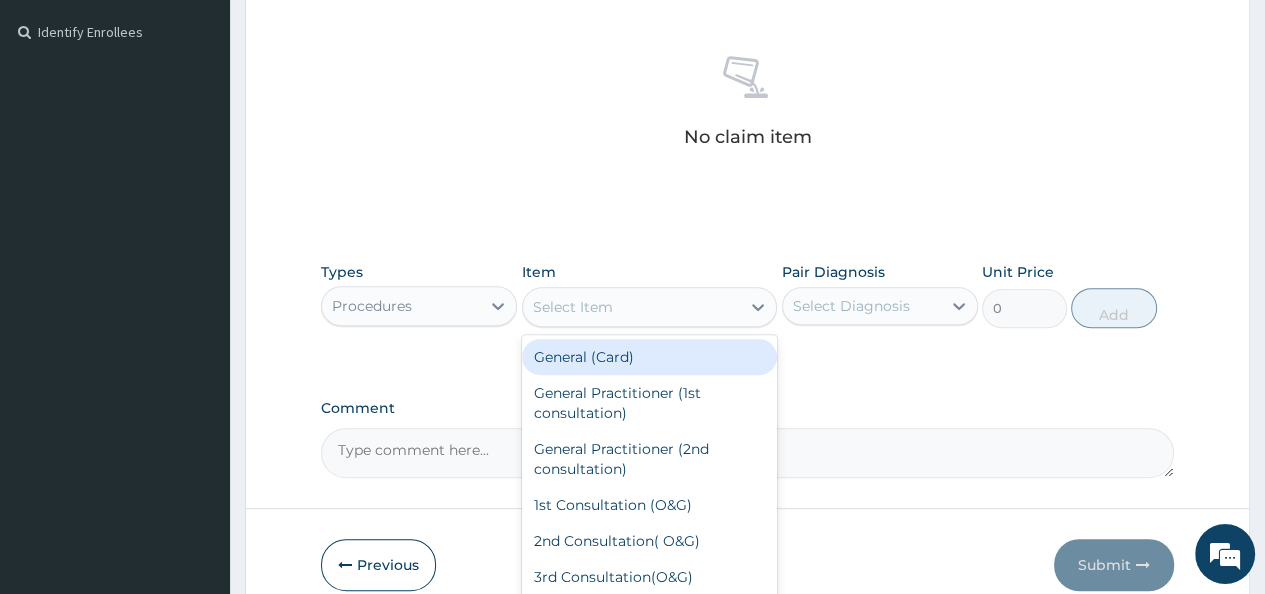 click on "General (Card)" at bounding box center [650, 357] 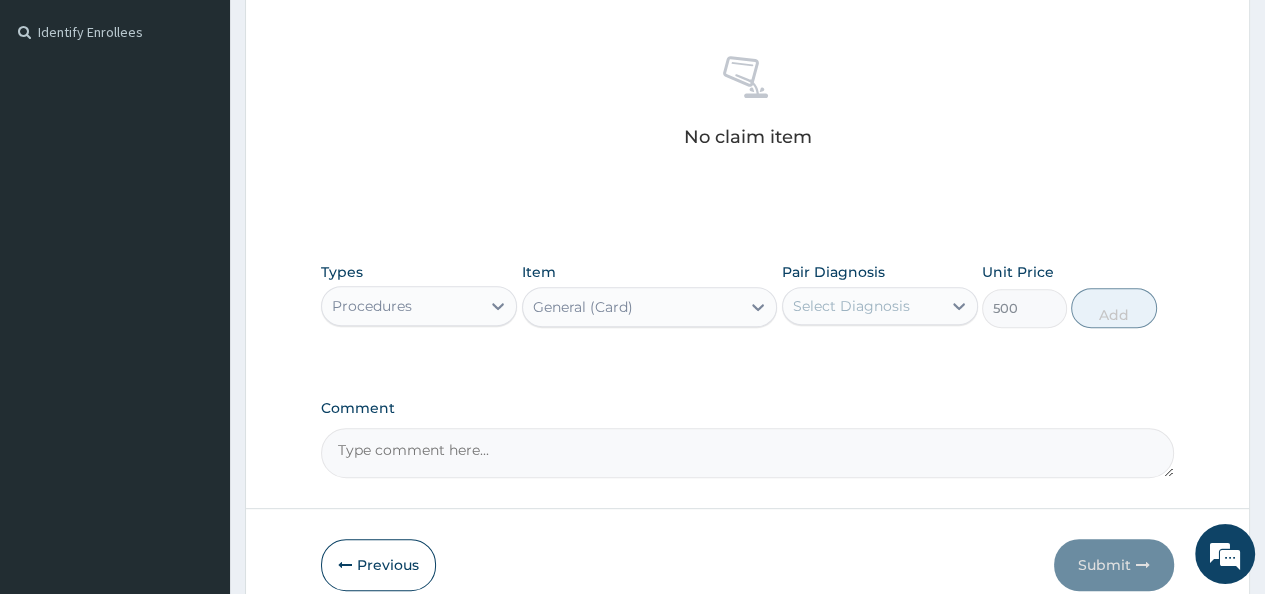 click on "Select Diagnosis" at bounding box center [851, 306] 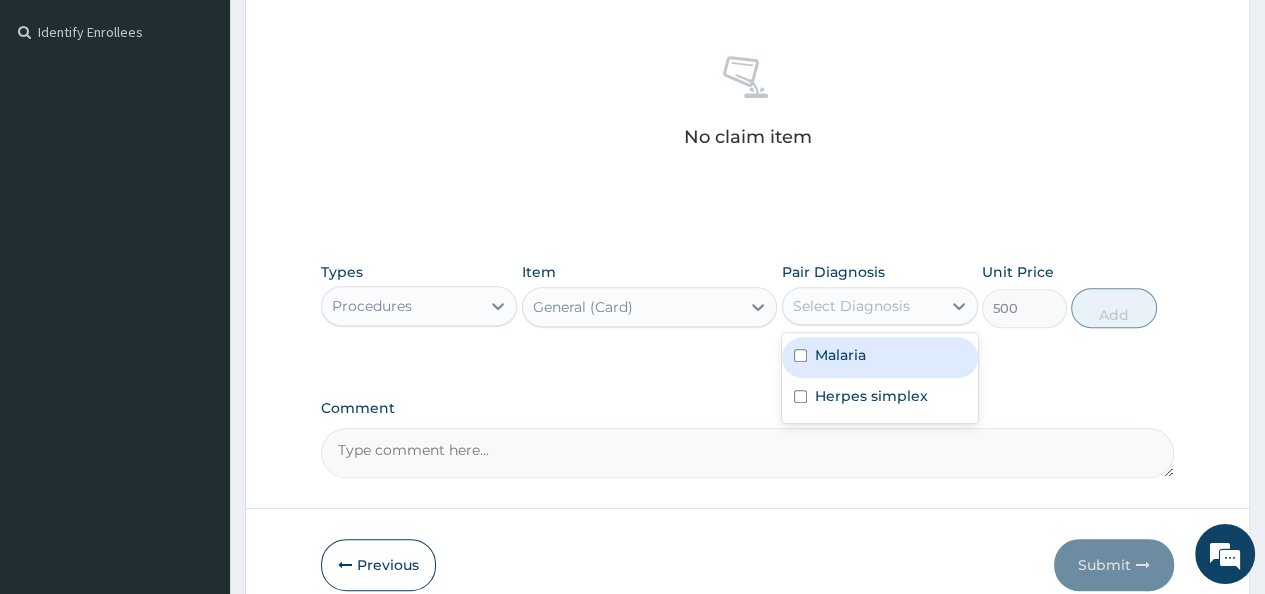 click on "Malaria" at bounding box center [840, 355] 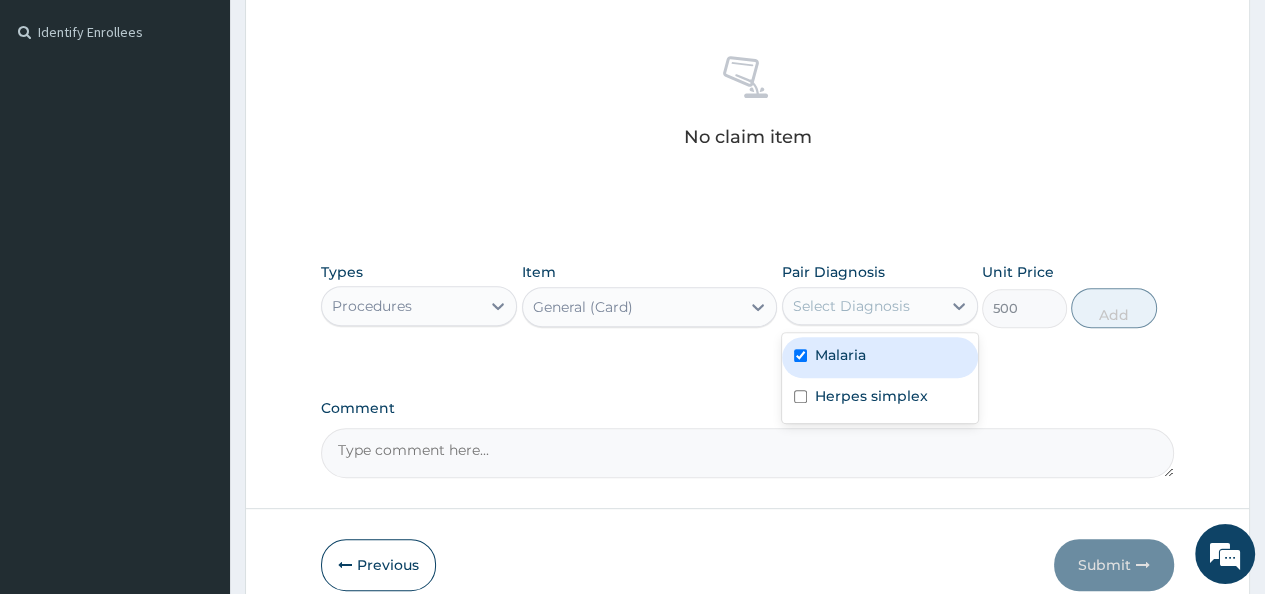 checkbox on "true" 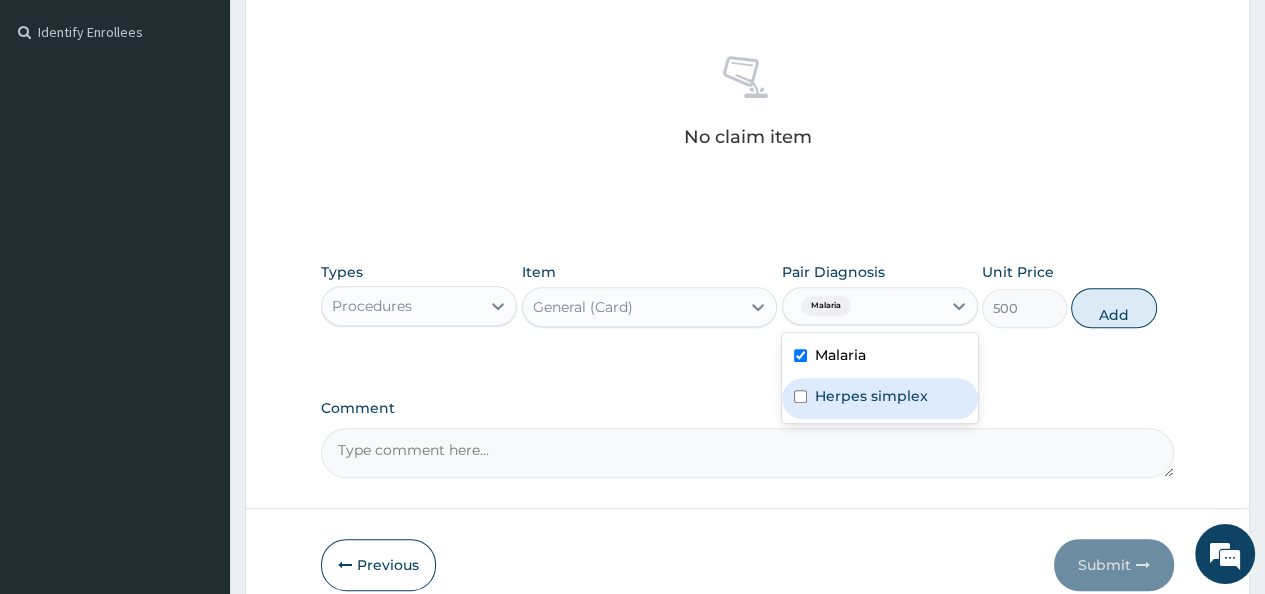 click on "Herpes simplex" at bounding box center [880, 398] 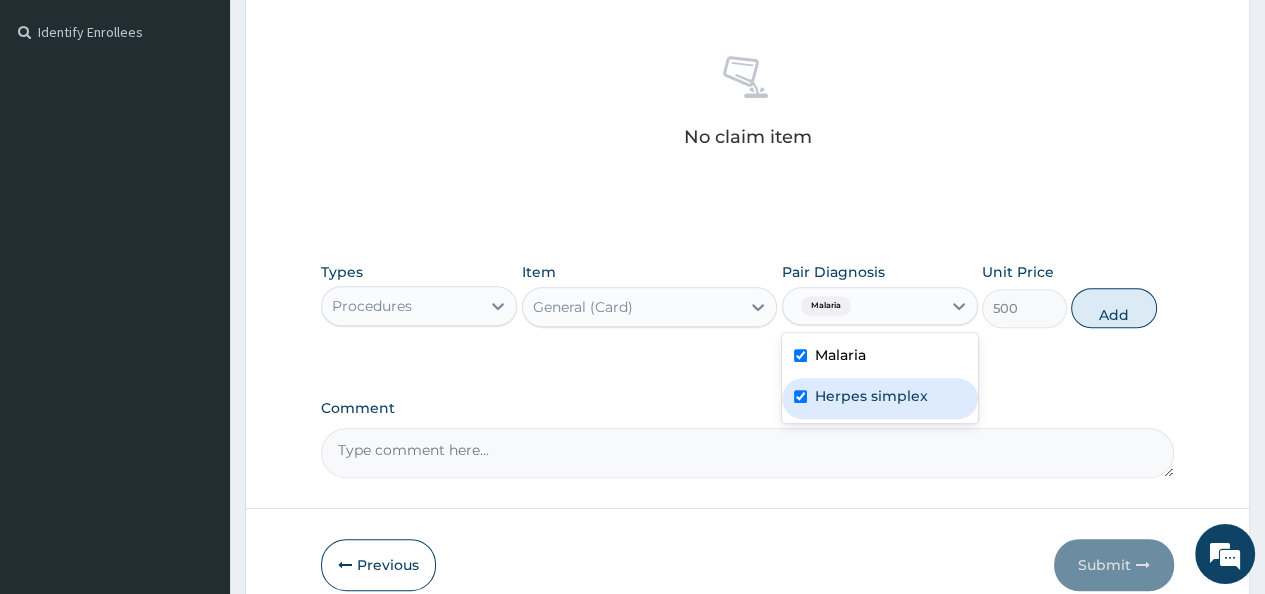 checkbox on "true" 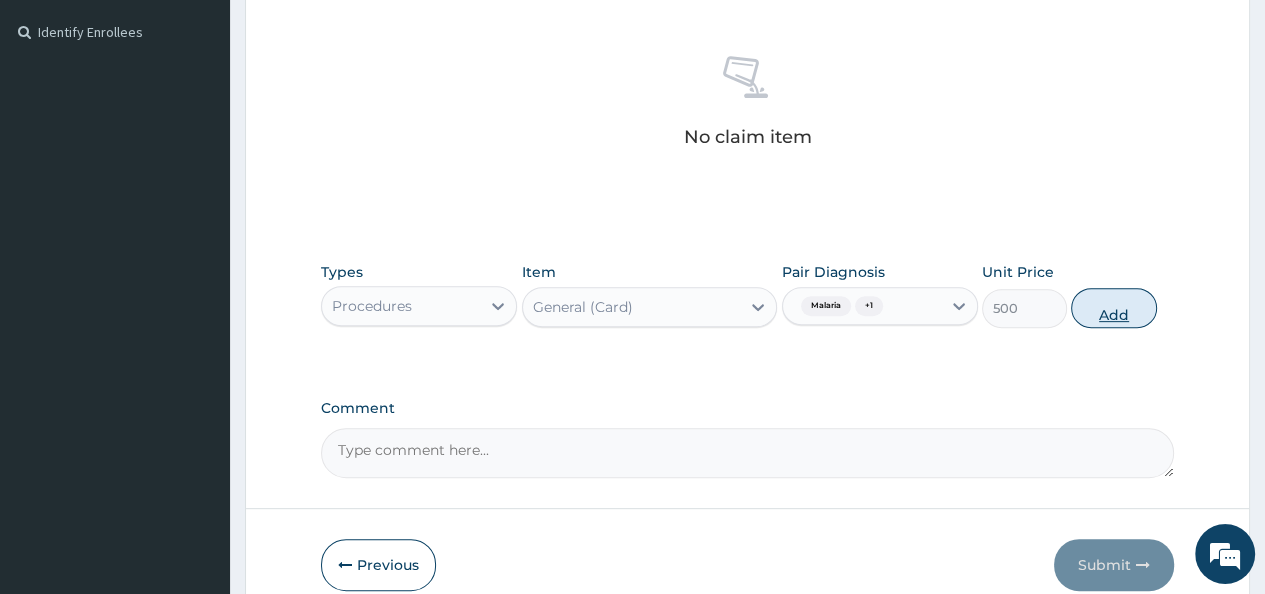 click on "Add" at bounding box center (1113, 308) 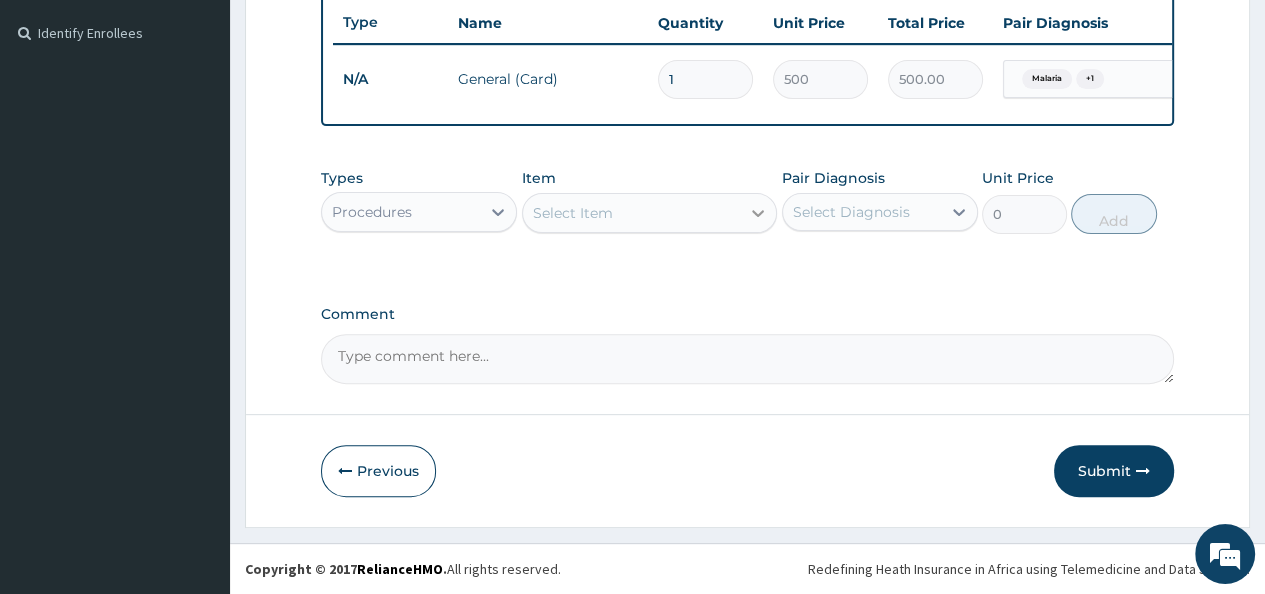 click 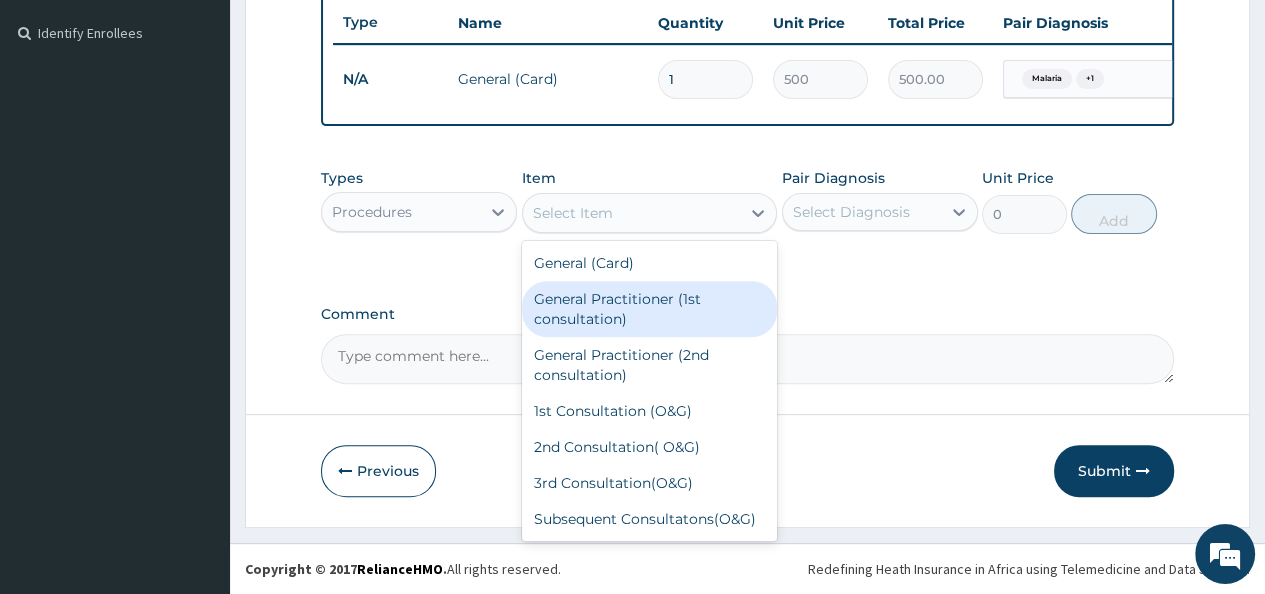 click on "General Practitioner (1st consultation)" at bounding box center (650, 309) 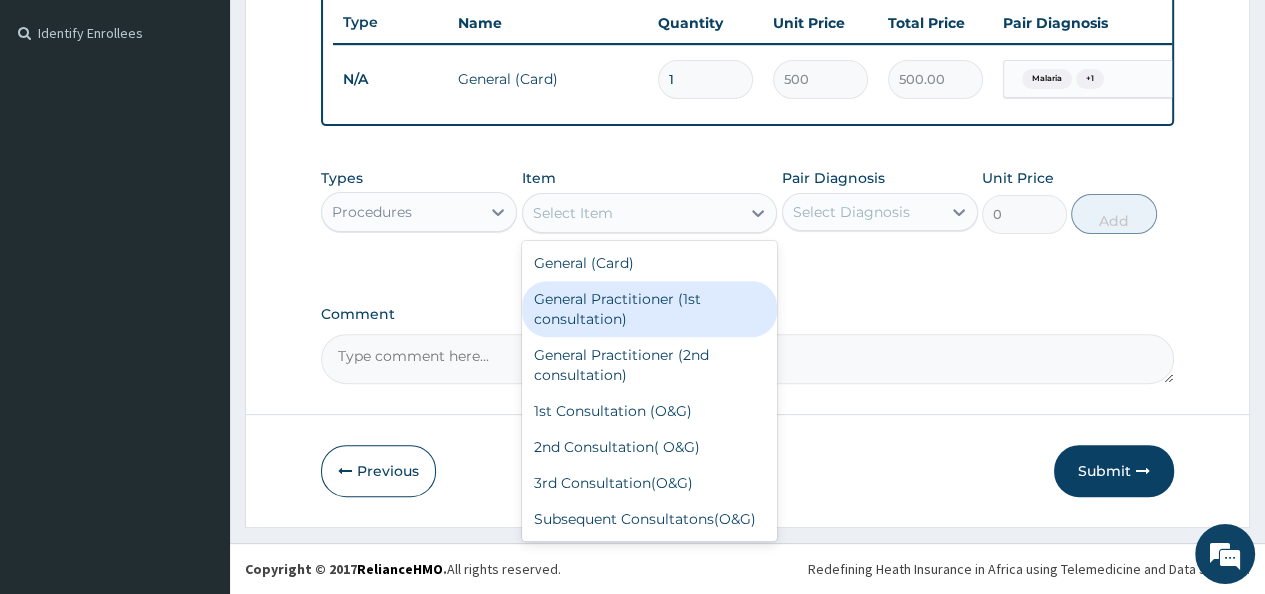 type on "1500" 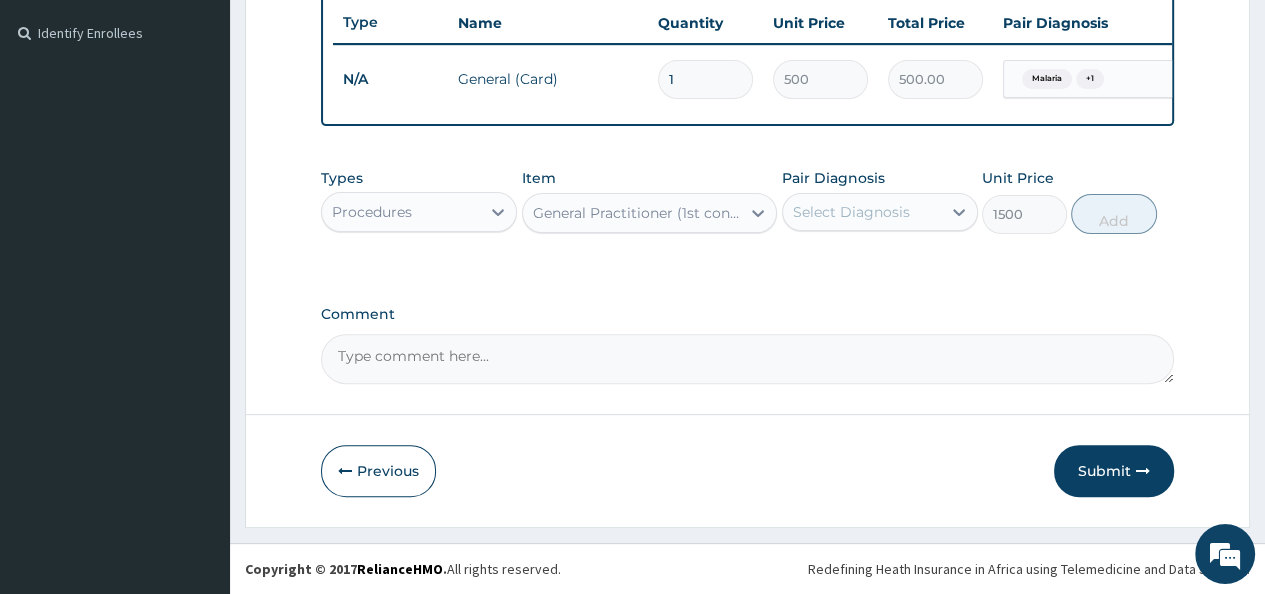 click on "Select Diagnosis" at bounding box center (851, 212) 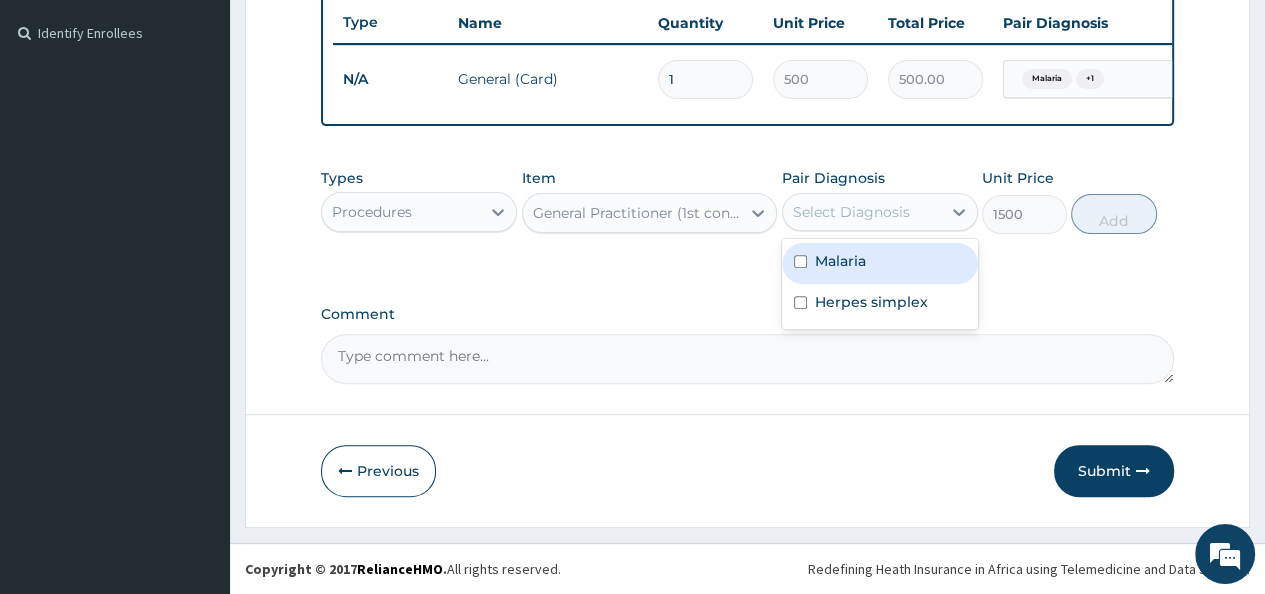click on "Malaria" at bounding box center (880, 263) 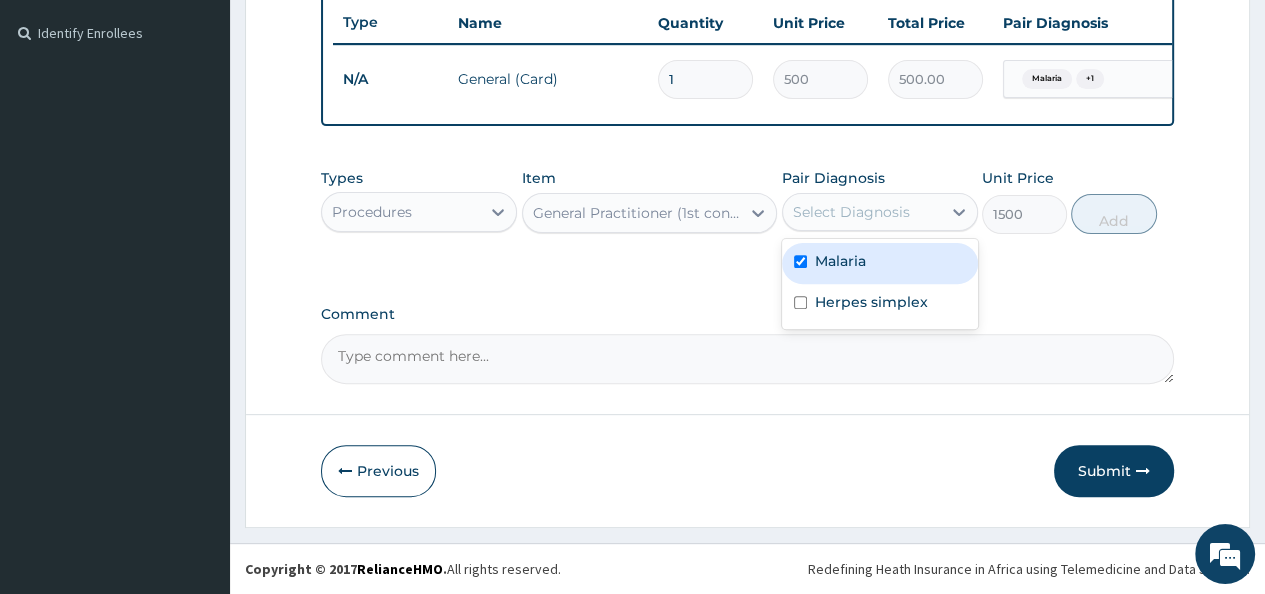 checkbox on "true" 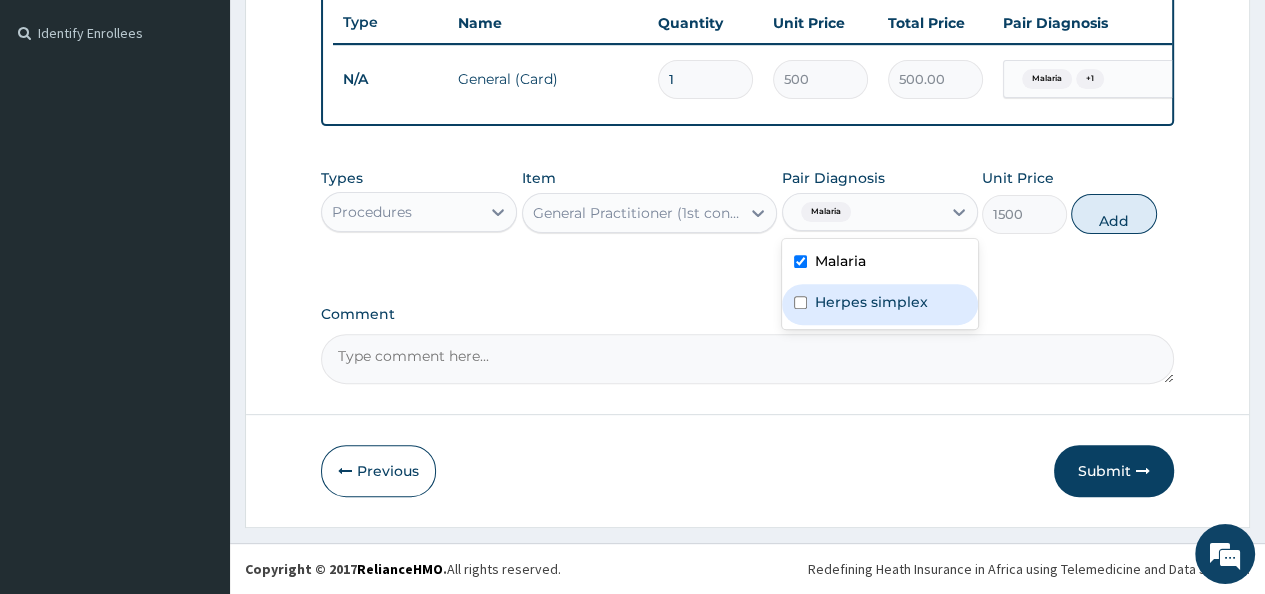 click on "Herpes simplex" at bounding box center [871, 302] 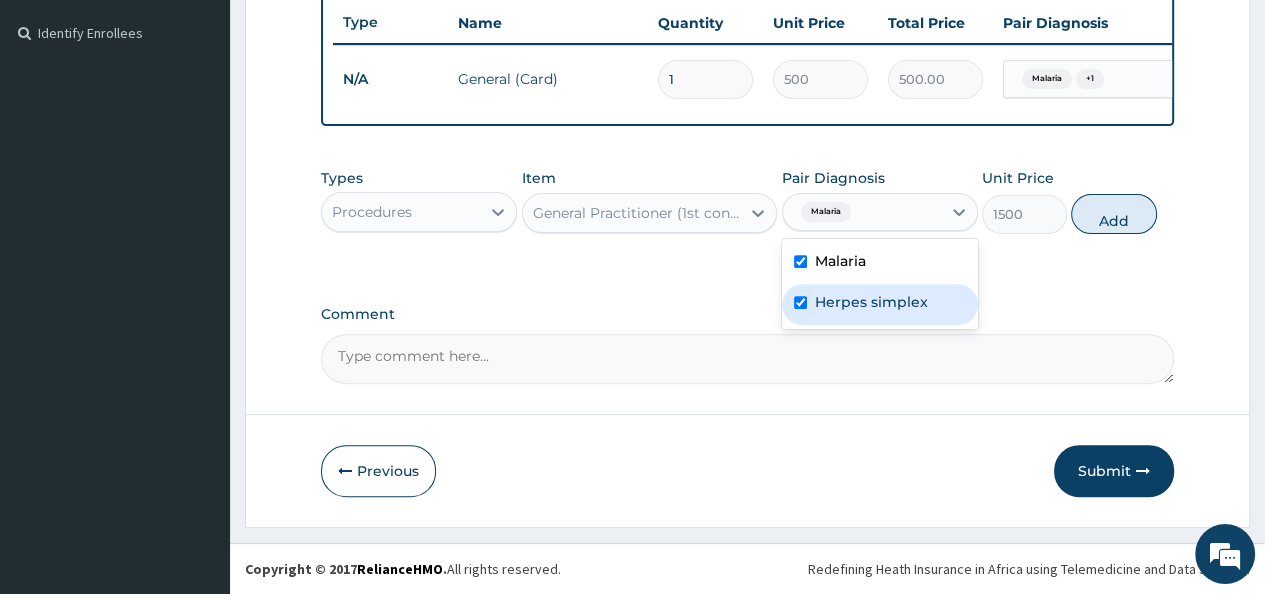 checkbox on "true" 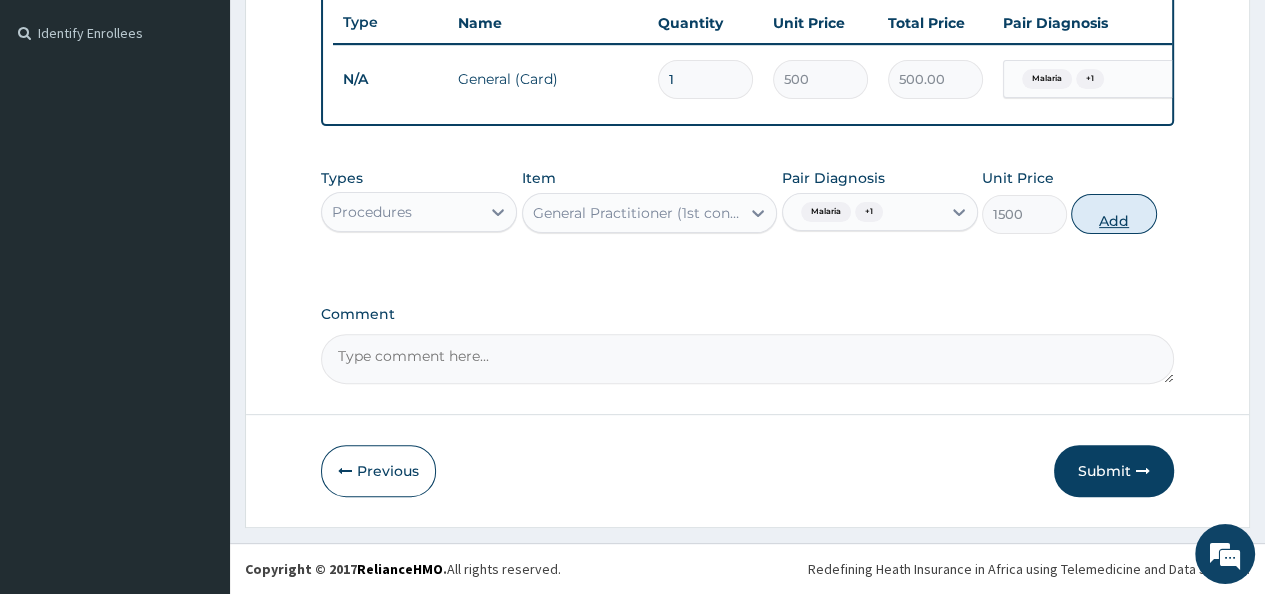 click on "Add" at bounding box center [1113, 214] 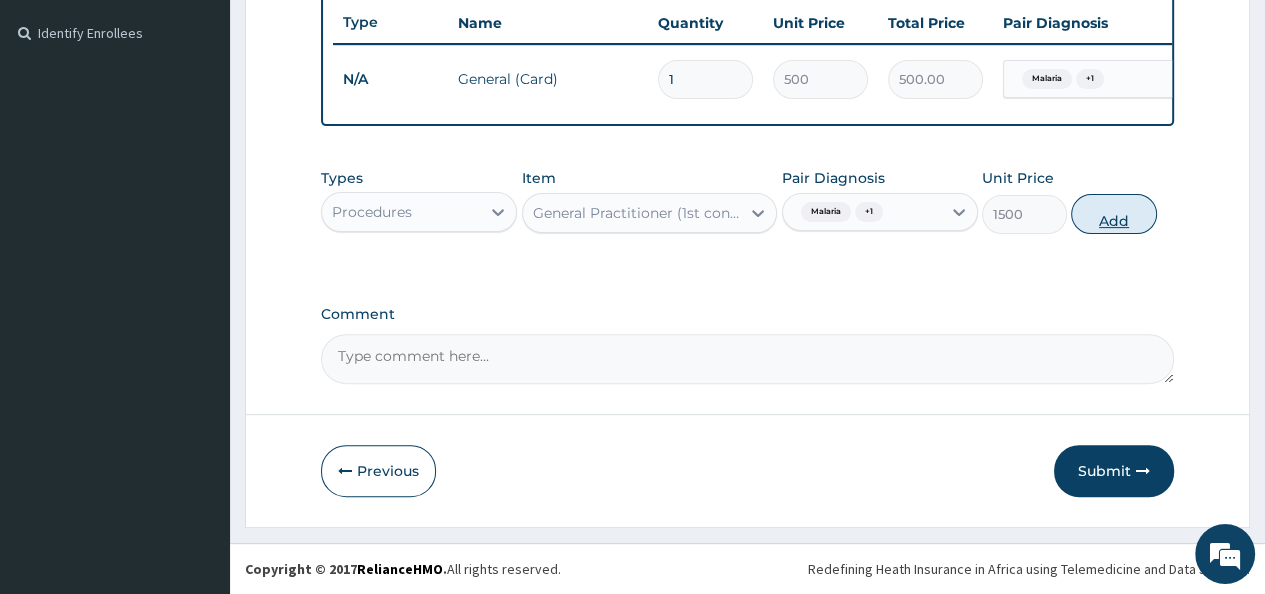 type on "0" 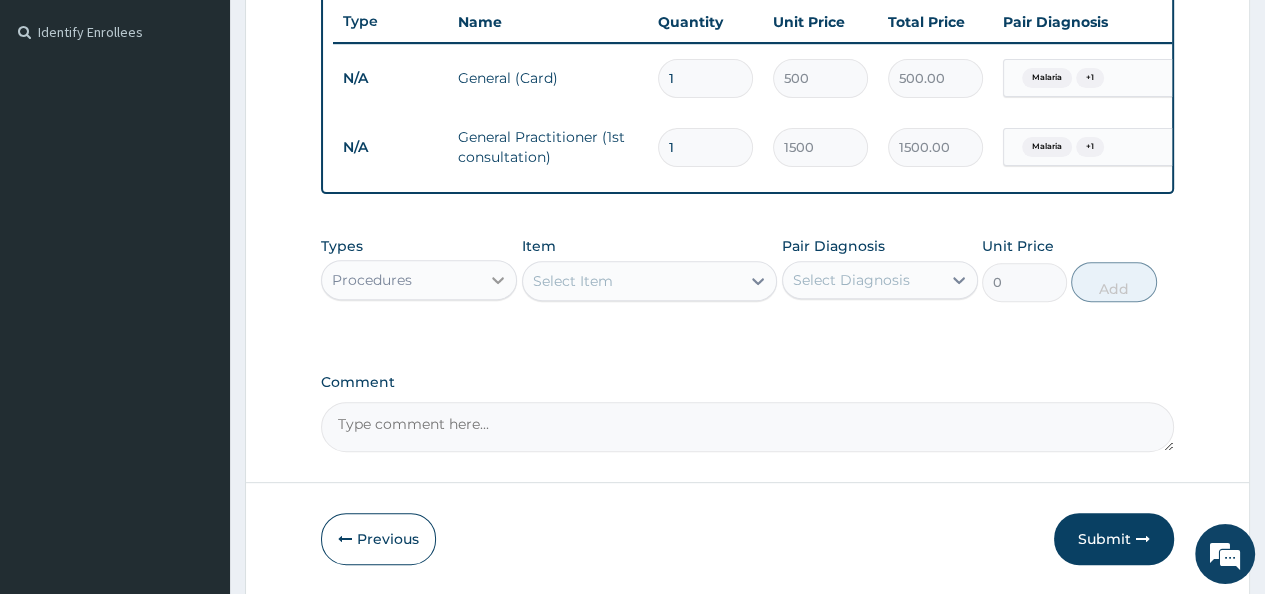 click 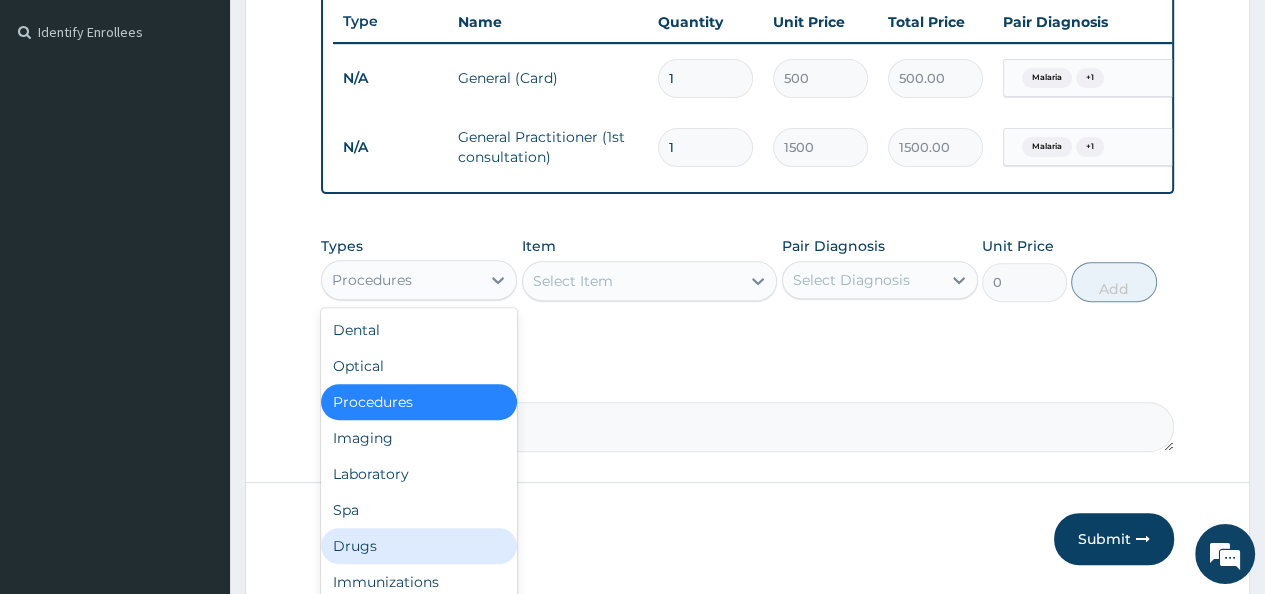click on "Drugs" at bounding box center [419, 546] 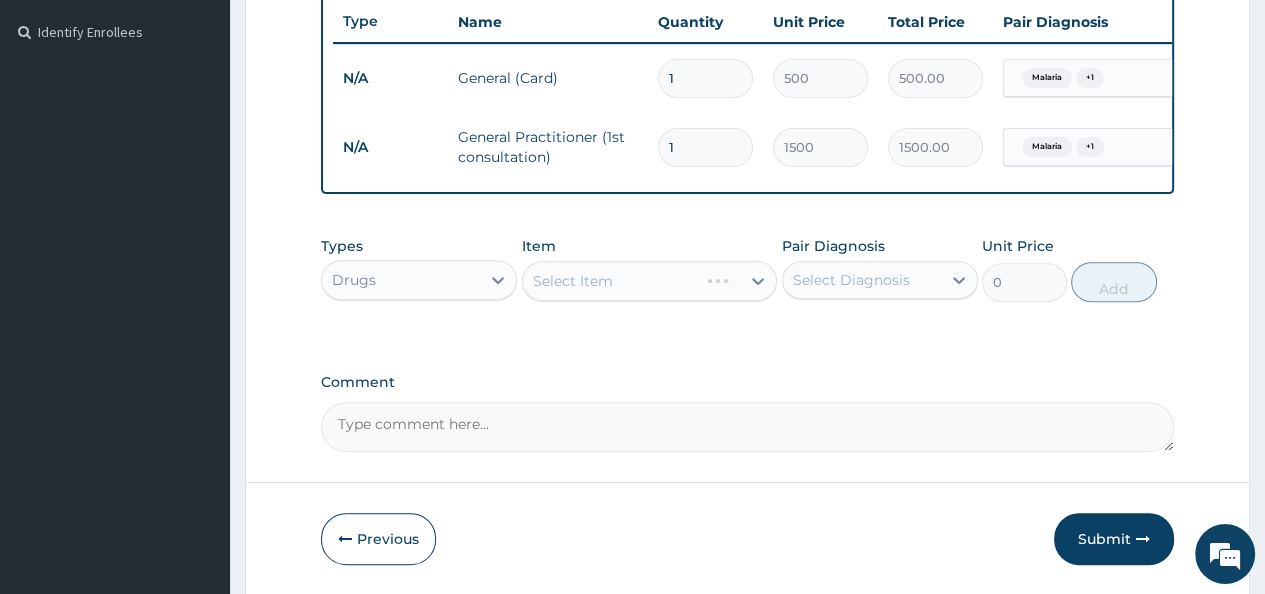 click on "Select Item" at bounding box center (650, 281) 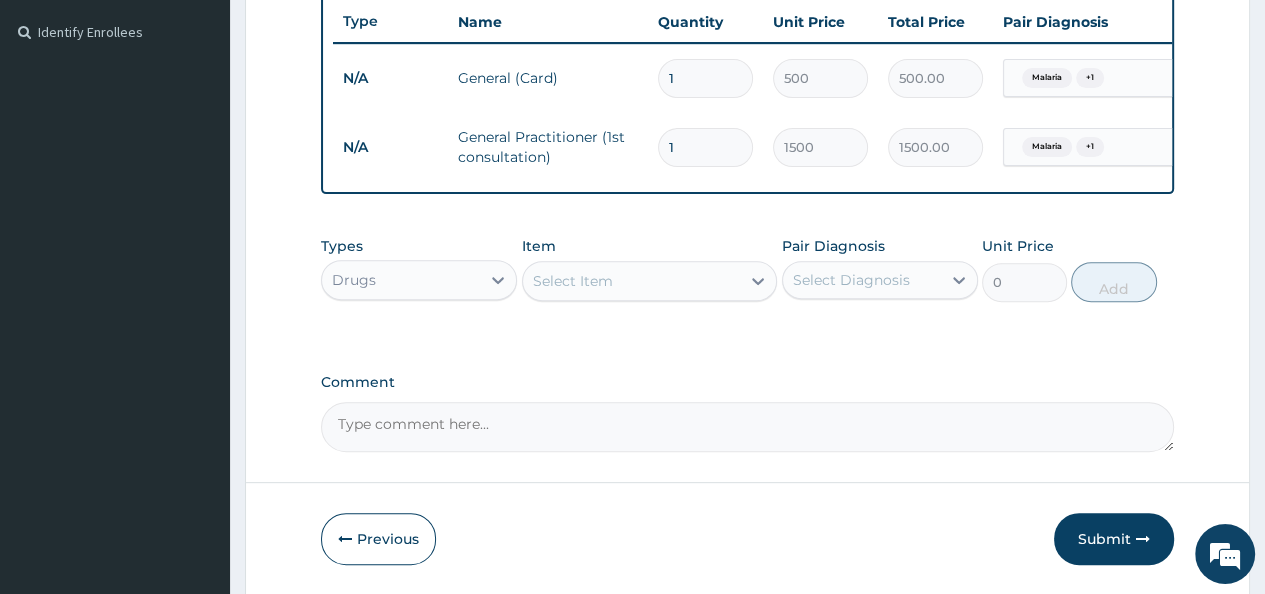 click 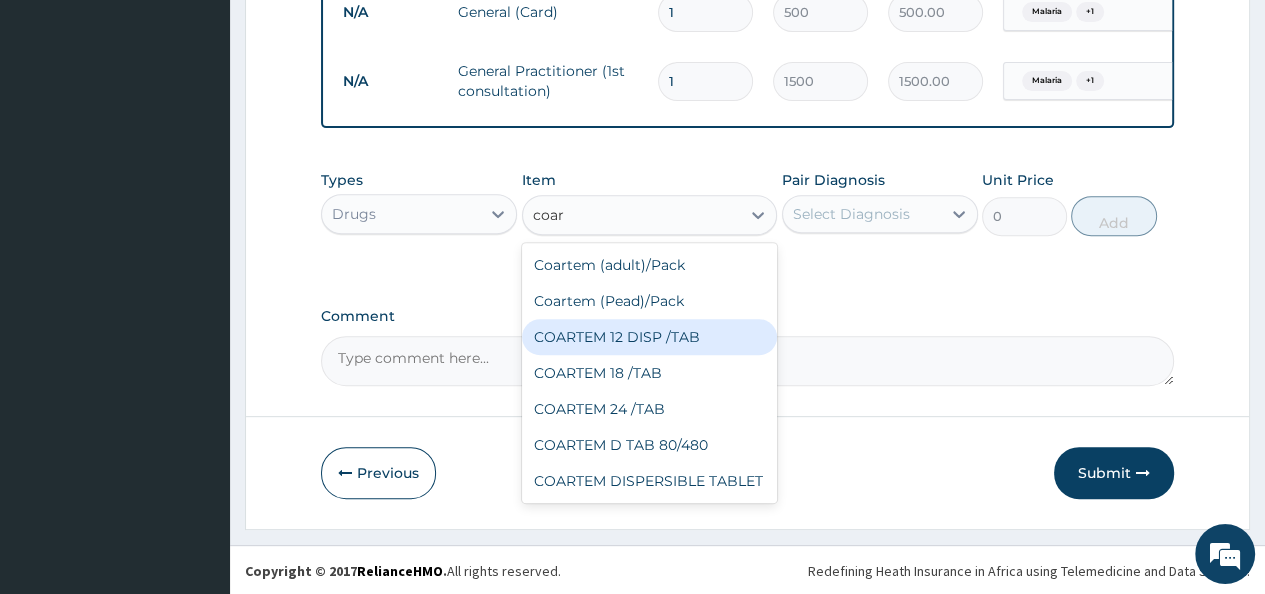 scroll, scrollTop: 618, scrollLeft: 0, axis: vertical 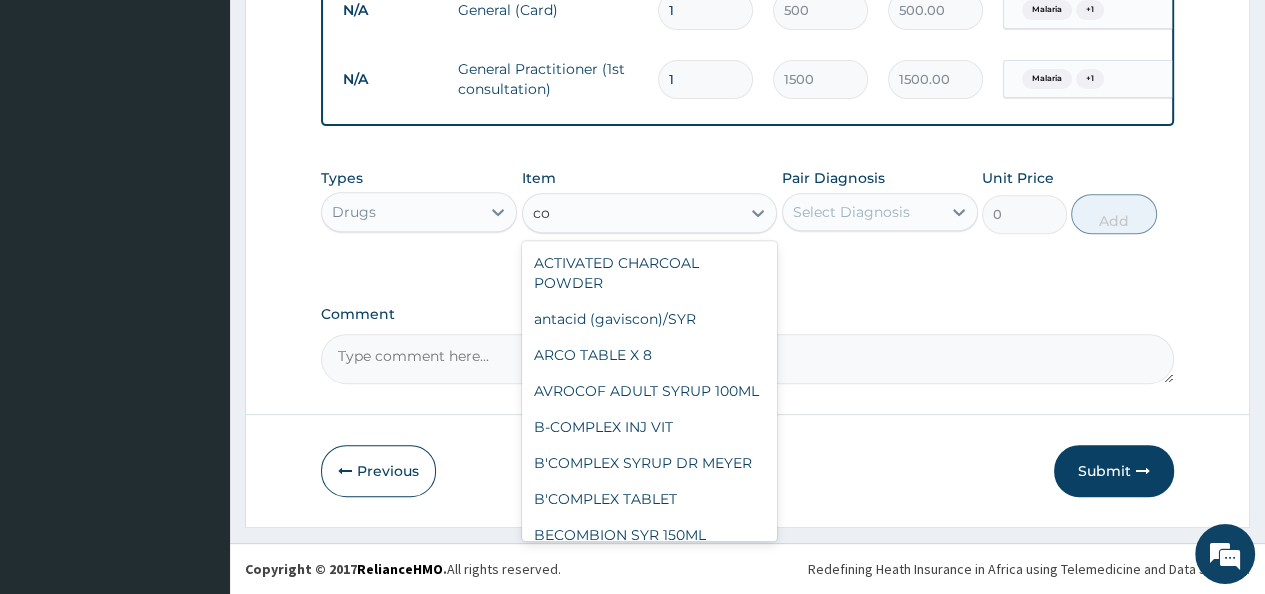 type on "c" 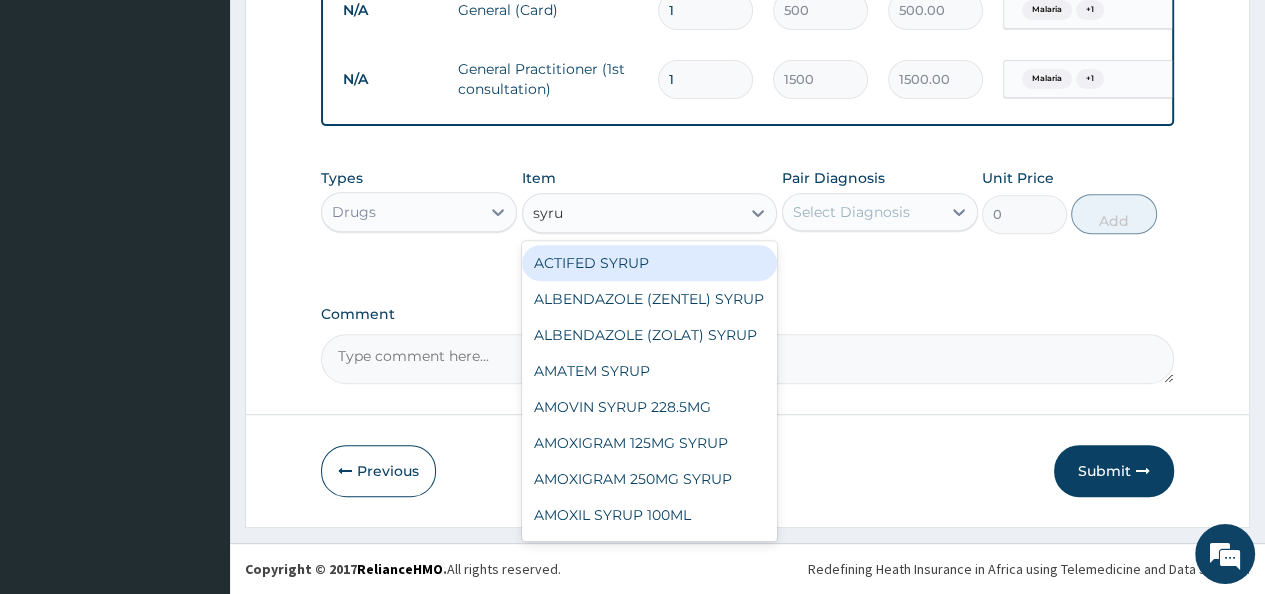 type on "syrup" 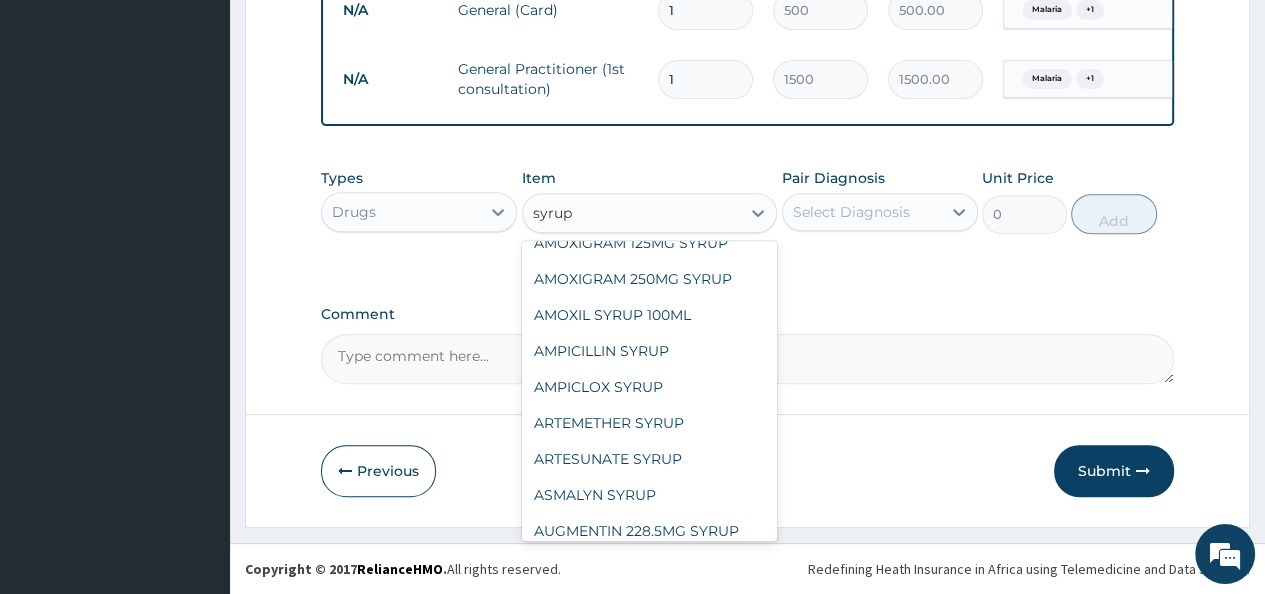 scroll, scrollTop: 240, scrollLeft: 0, axis: vertical 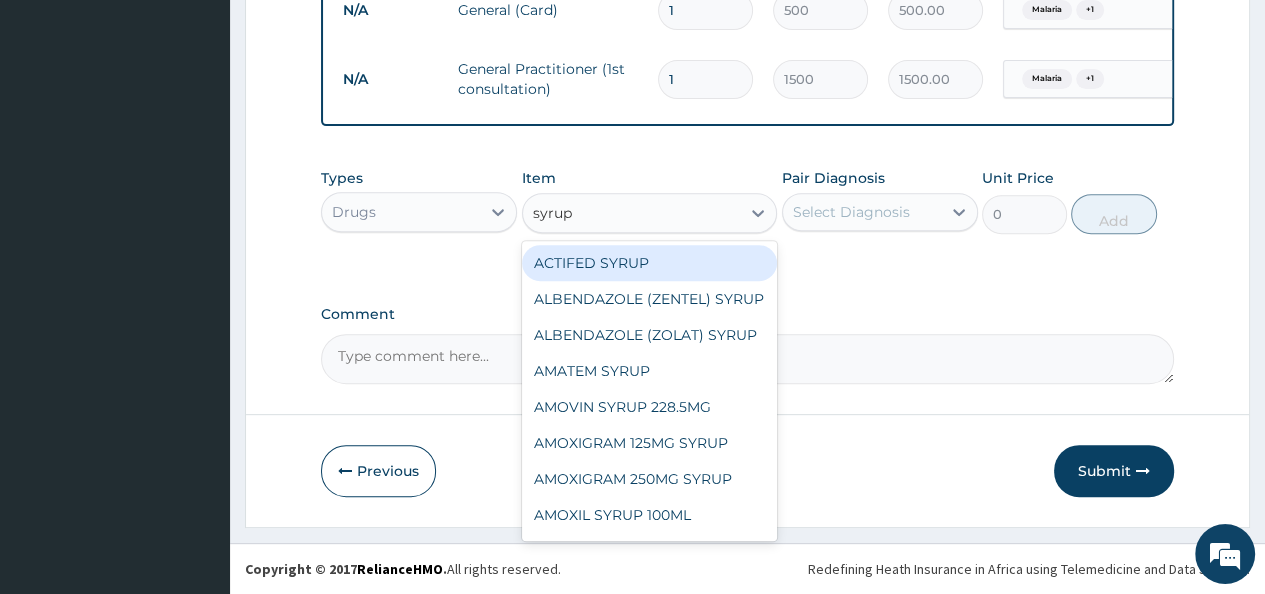 click on "ACTIFED SYRUP" at bounding box center [650, 263] 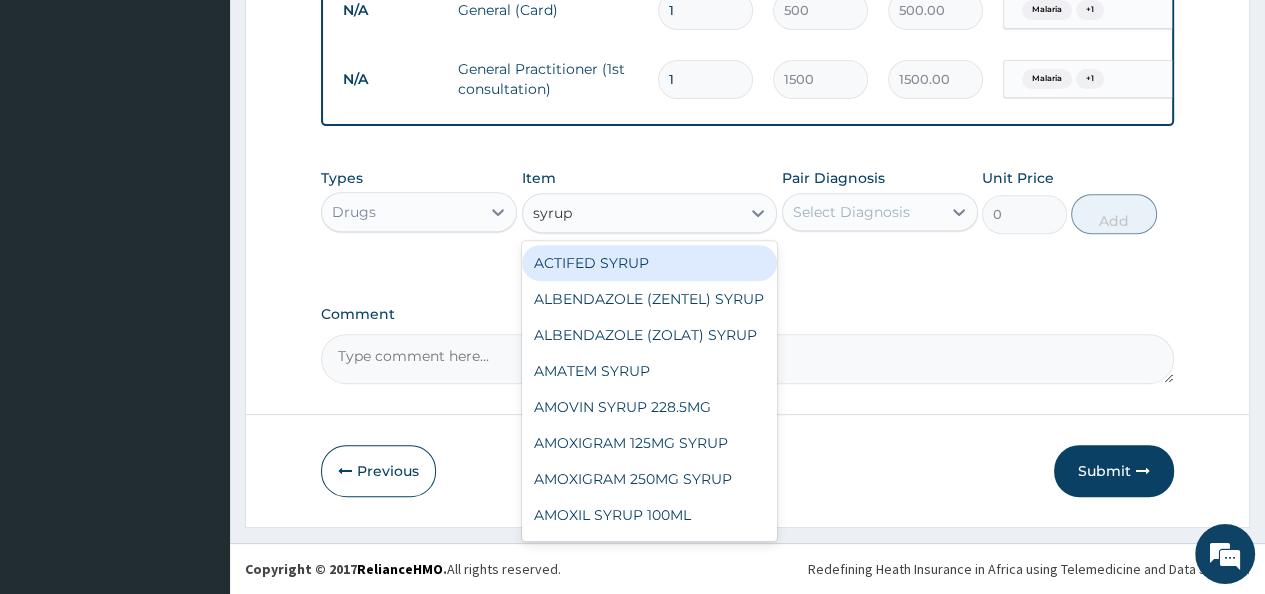 type 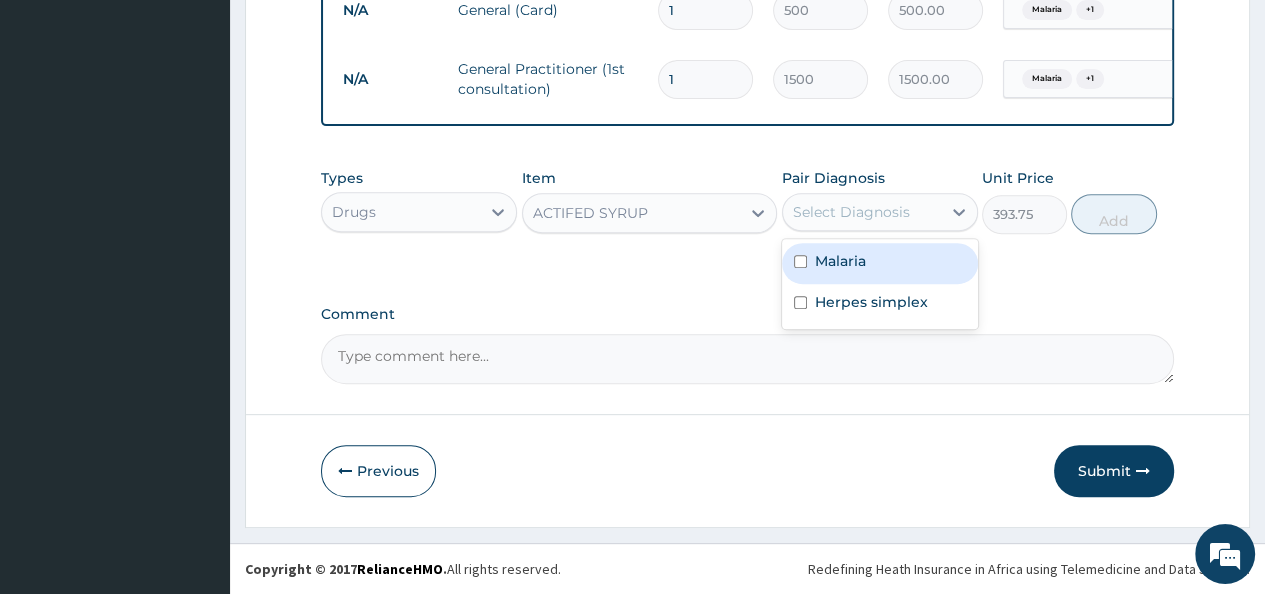 click on "Select Diagnosis" at bounding box center [851, 212] 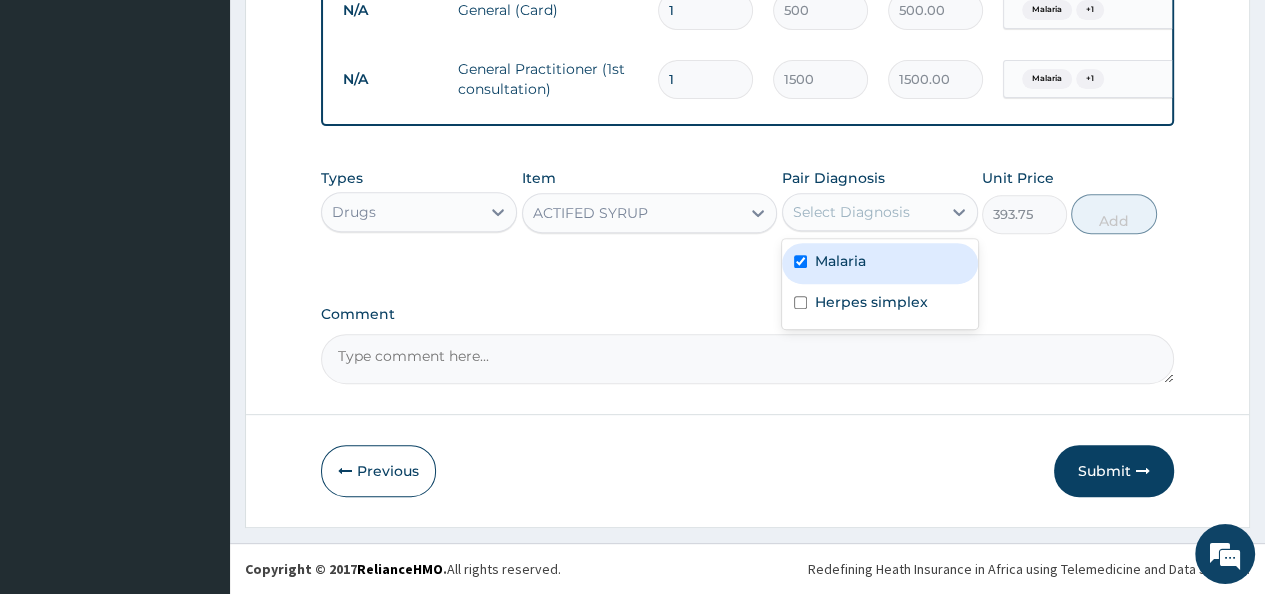 checkbox on "true" 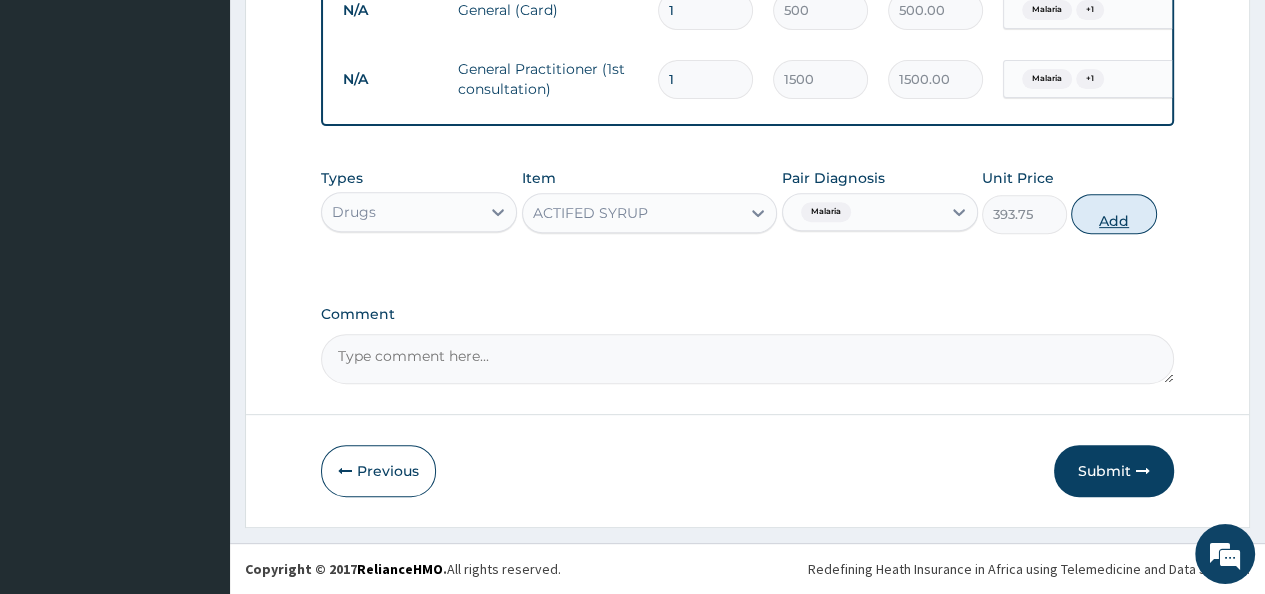 click on "Add" at bounding box center (1113, 214) 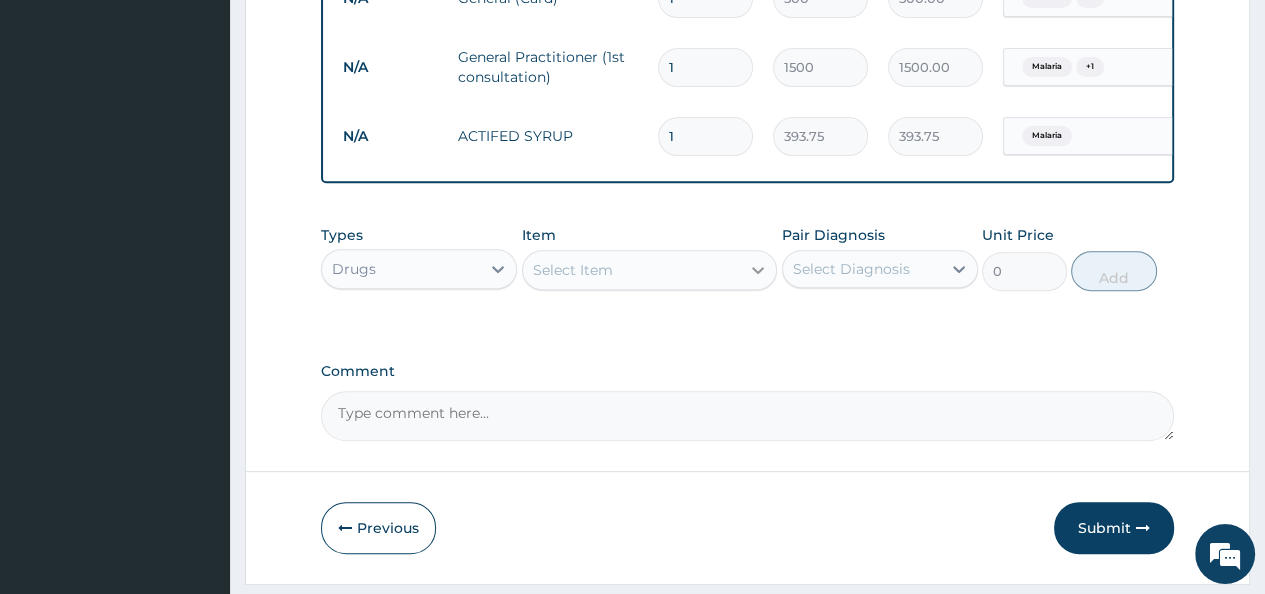click 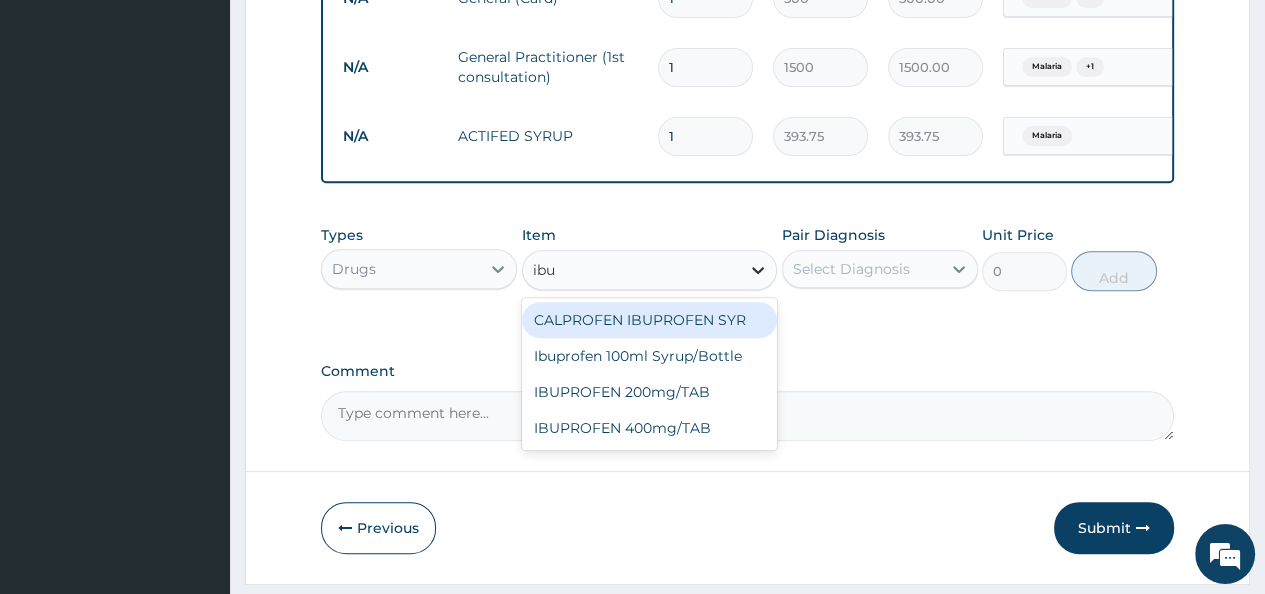 type on "ibup" 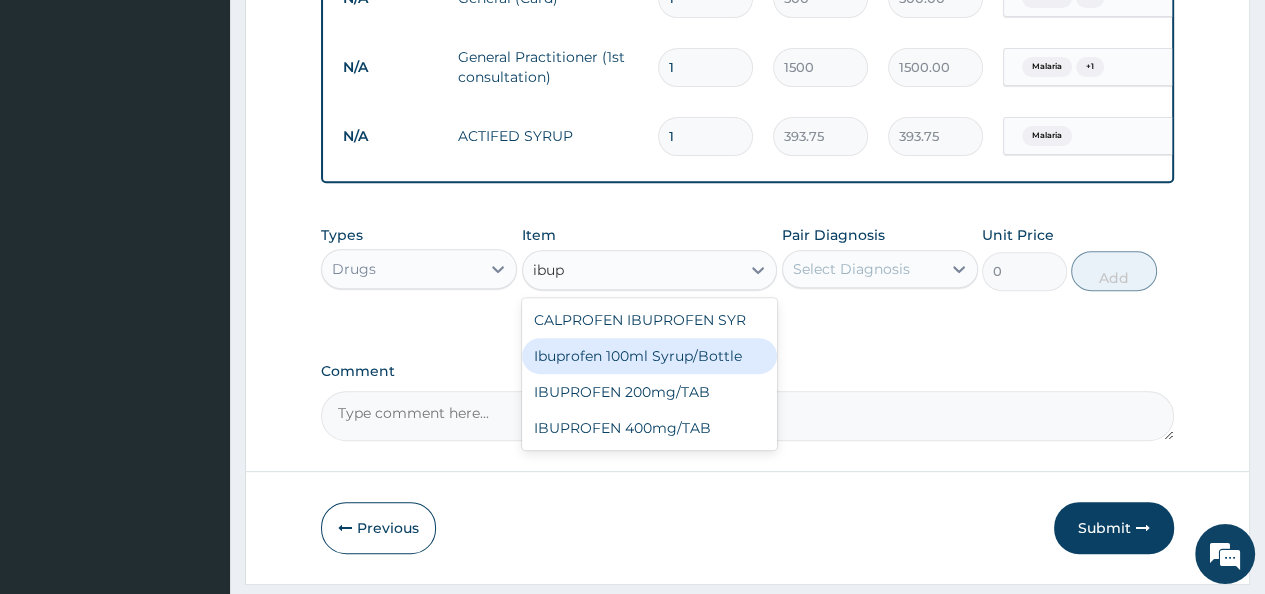 click on "Ibuprofen 100ml Syrup/Bottle" at bounding box center [650, 356] 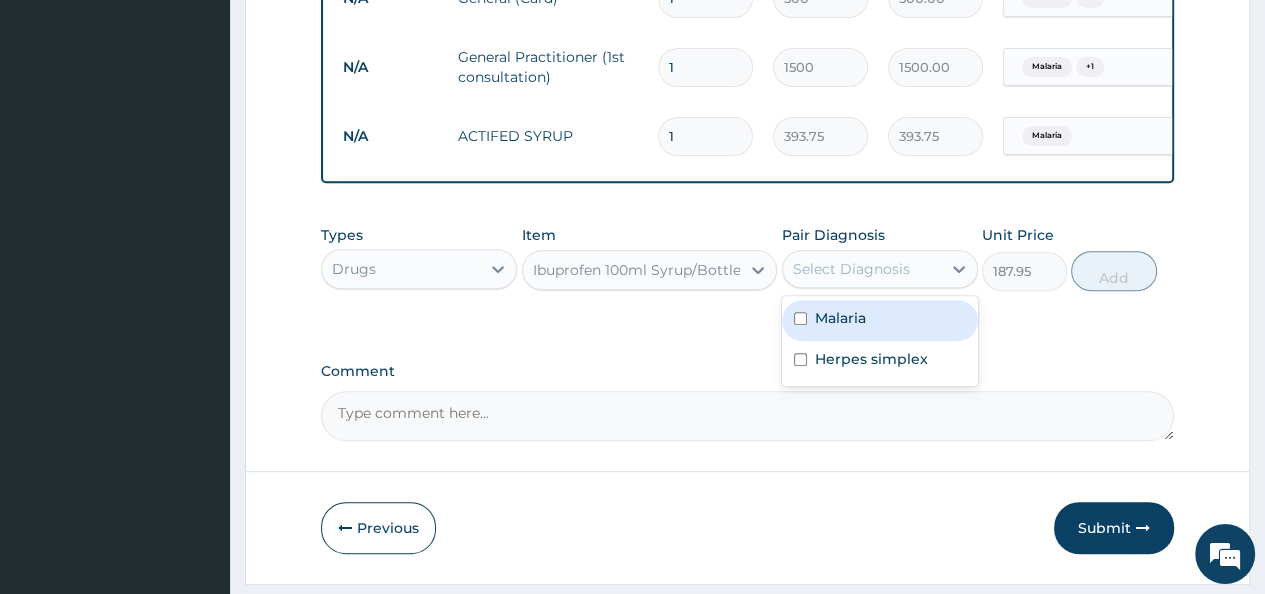click on "Select Diagnosis" at bounding box center [851, 269] 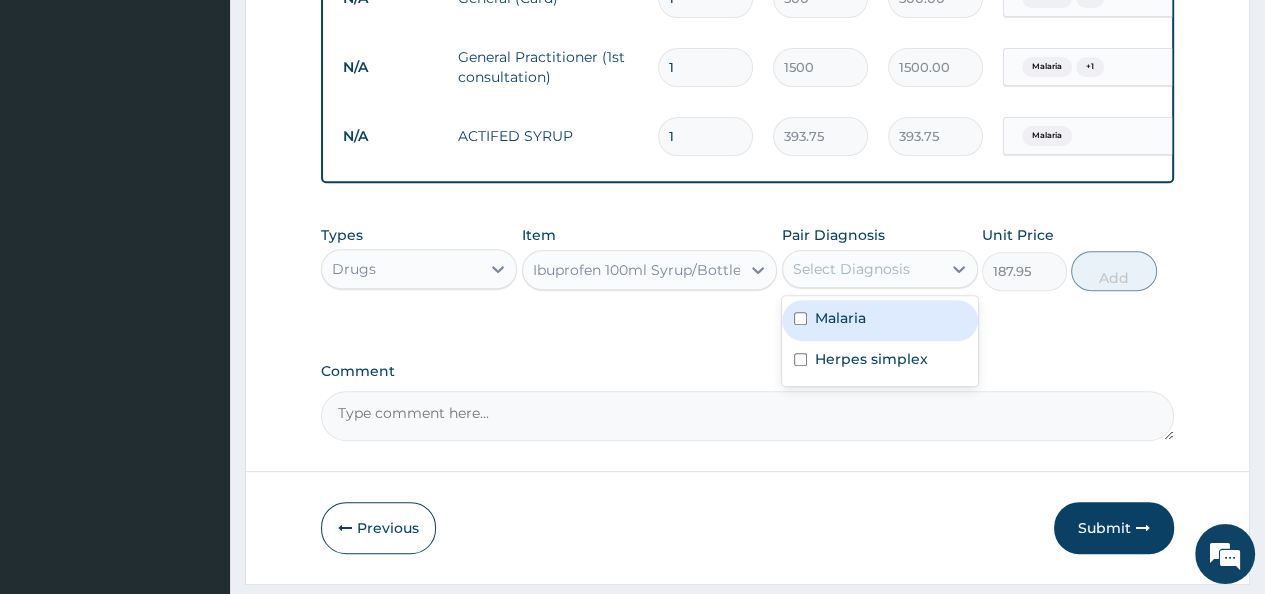 click on "Malaria" at bounding box center [840, 318] 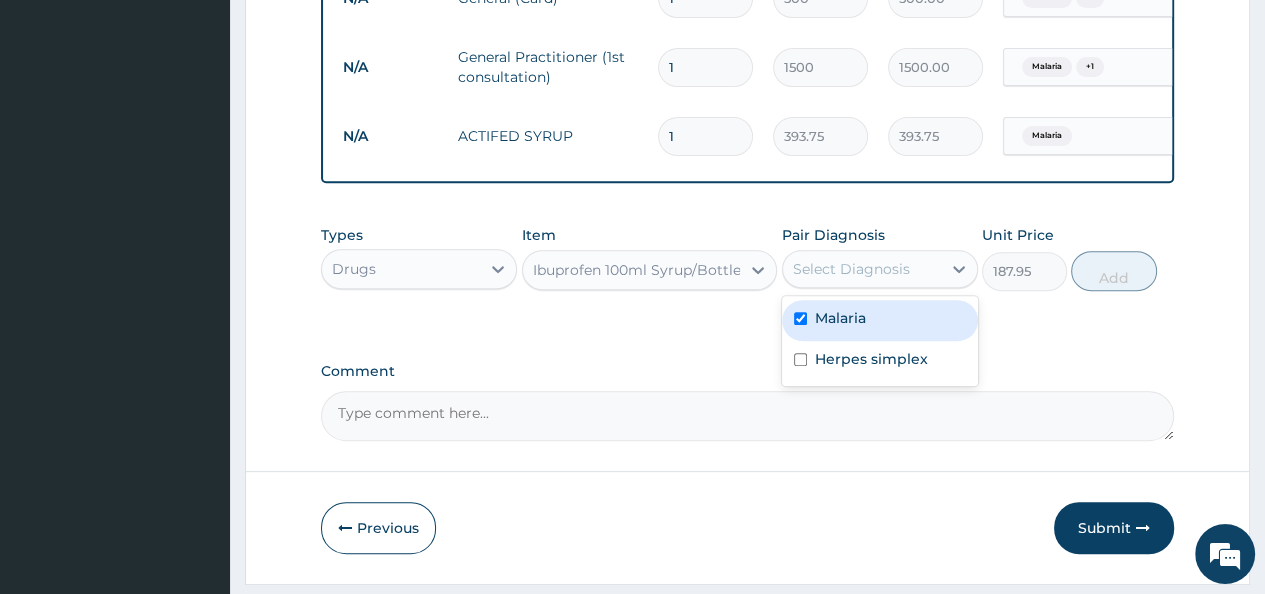 checkbox on "true" 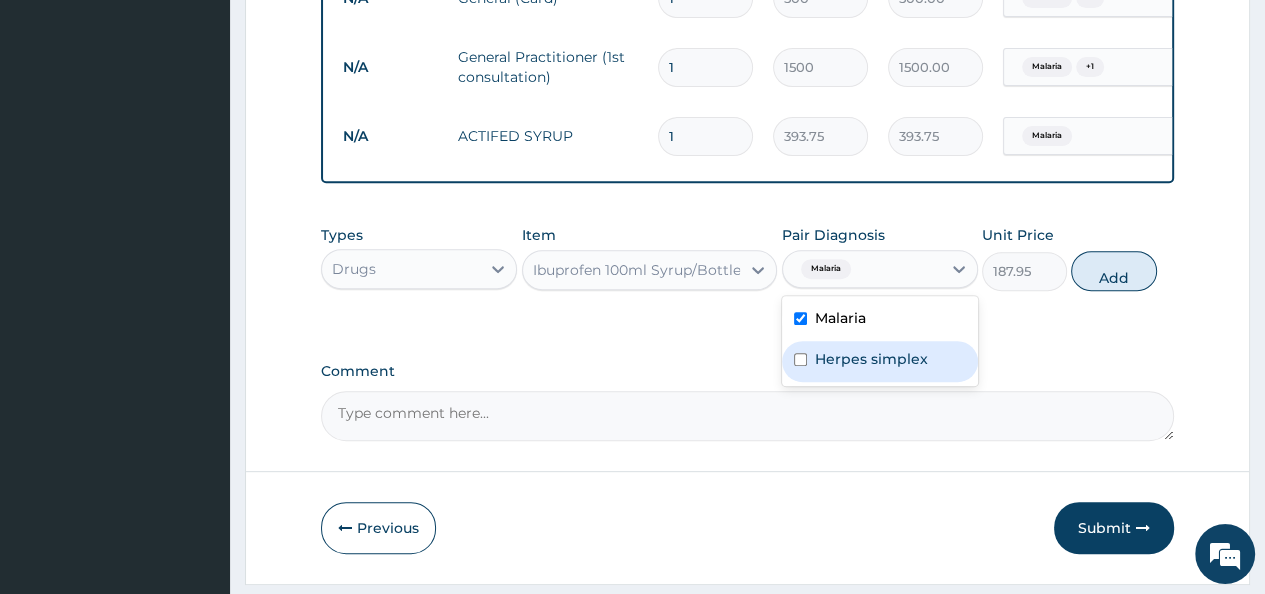 click on "Herpes simplex" at bounding box center (871, 359) 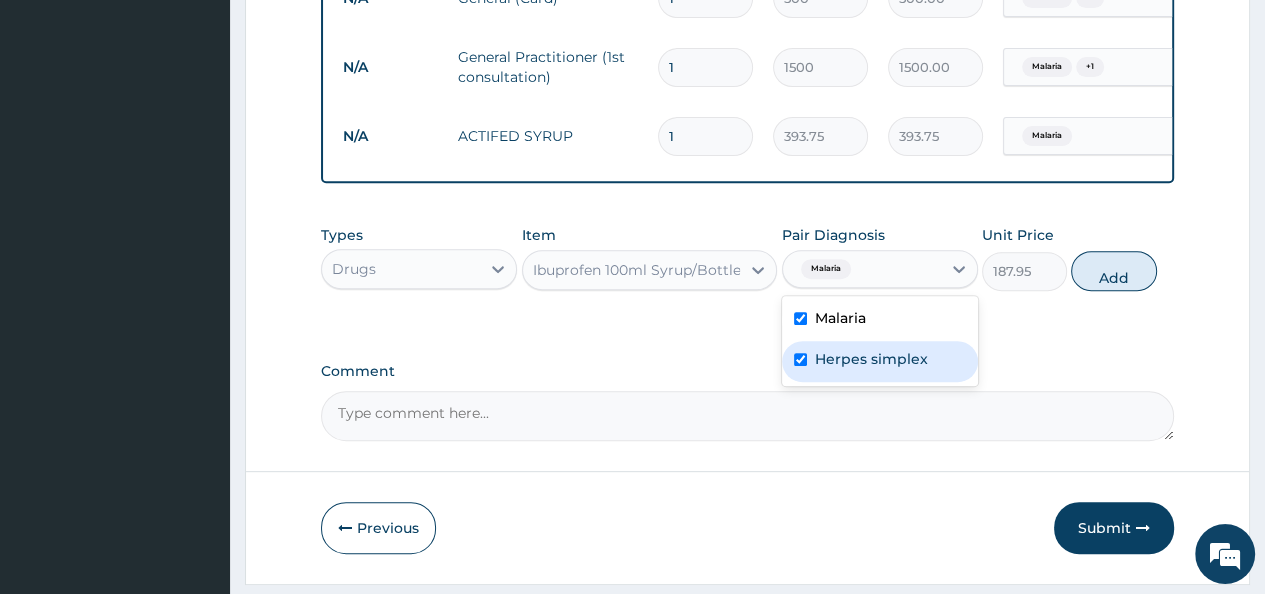 checkbox on "true" 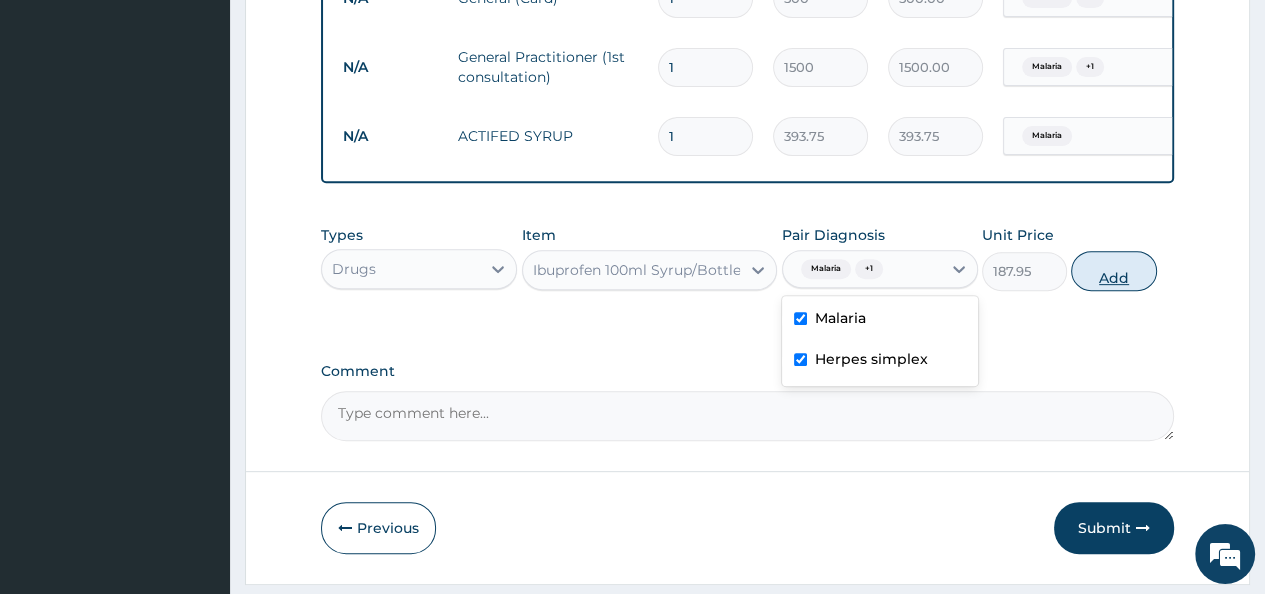 click on "Add" at bounding box center (1113, 271) 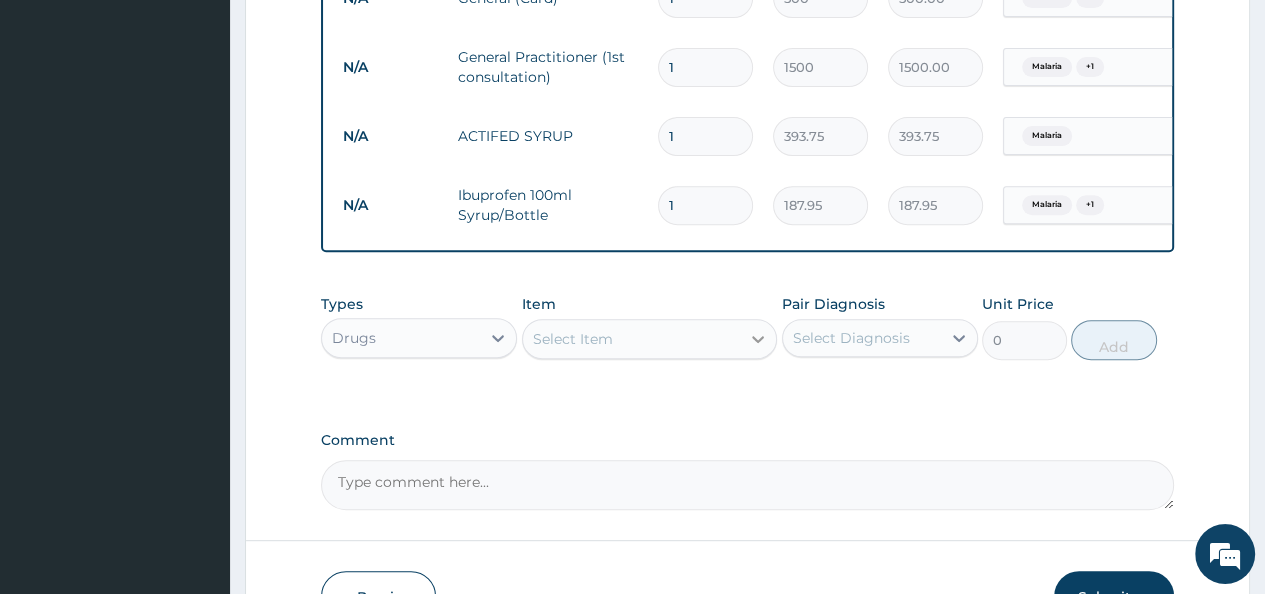 click 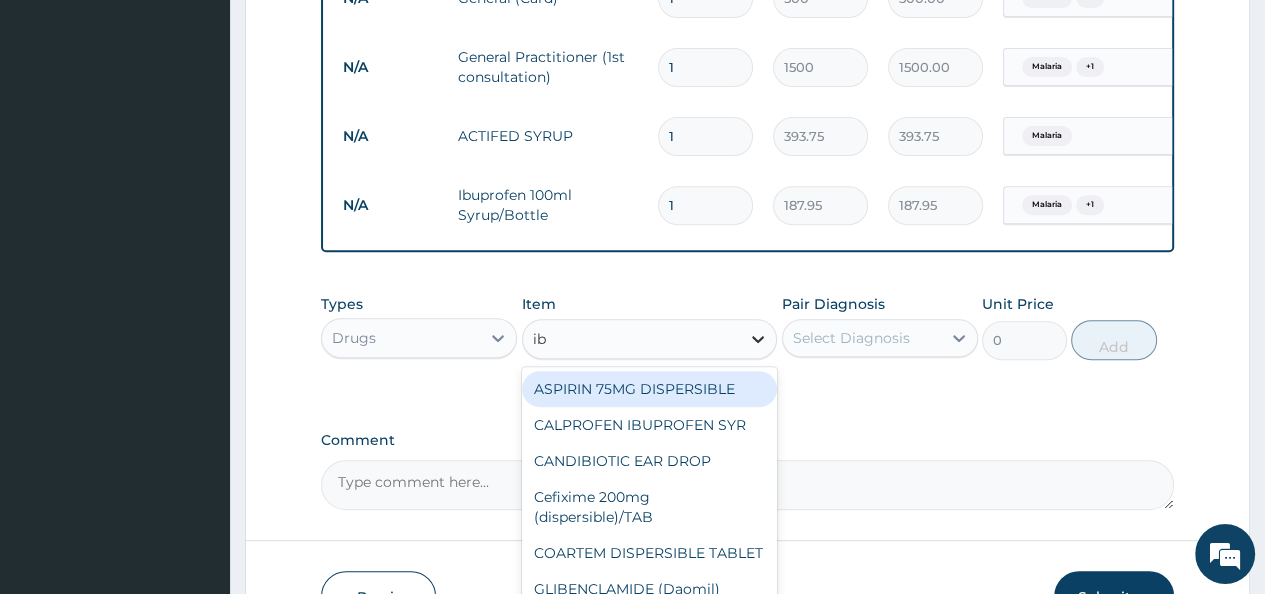 type on "ibu" 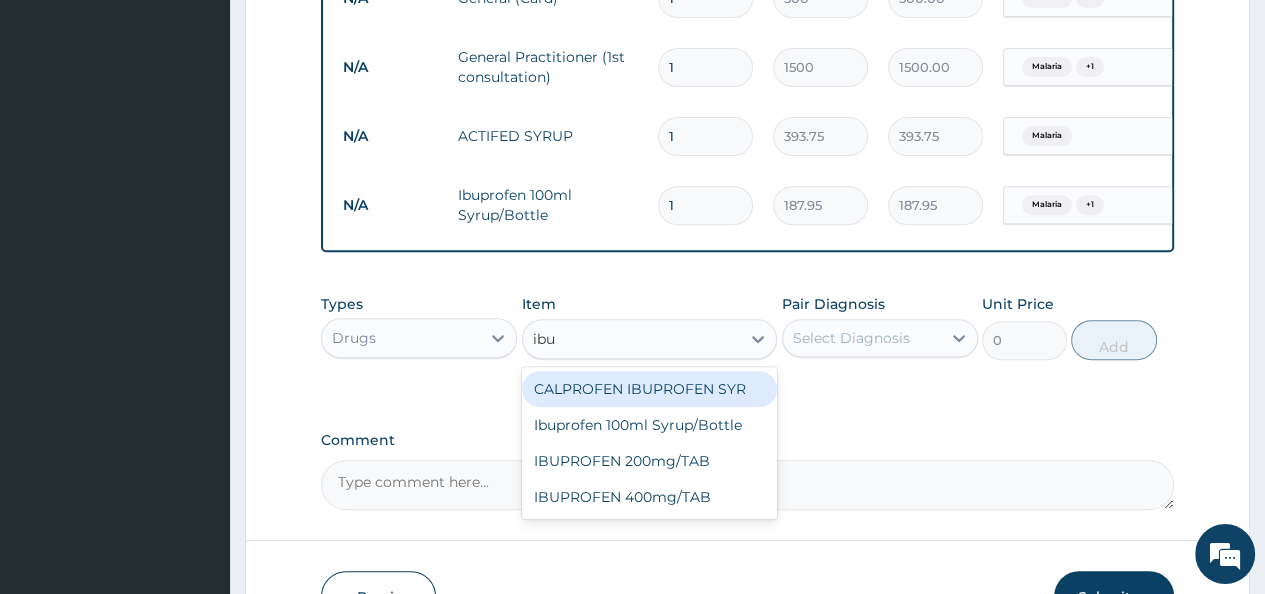 click on "CALPROFEN IBUPROFEN SYR" at bounding box center (650, 389) 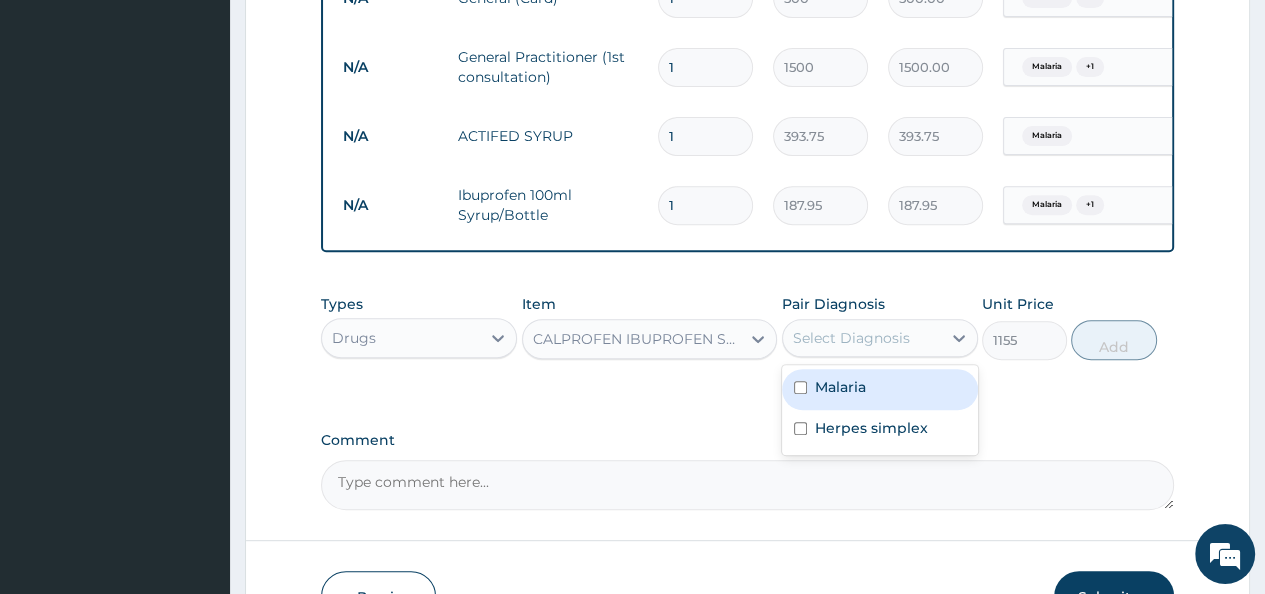 click on "Select Diagnosis" at bounding box center (862, 338) 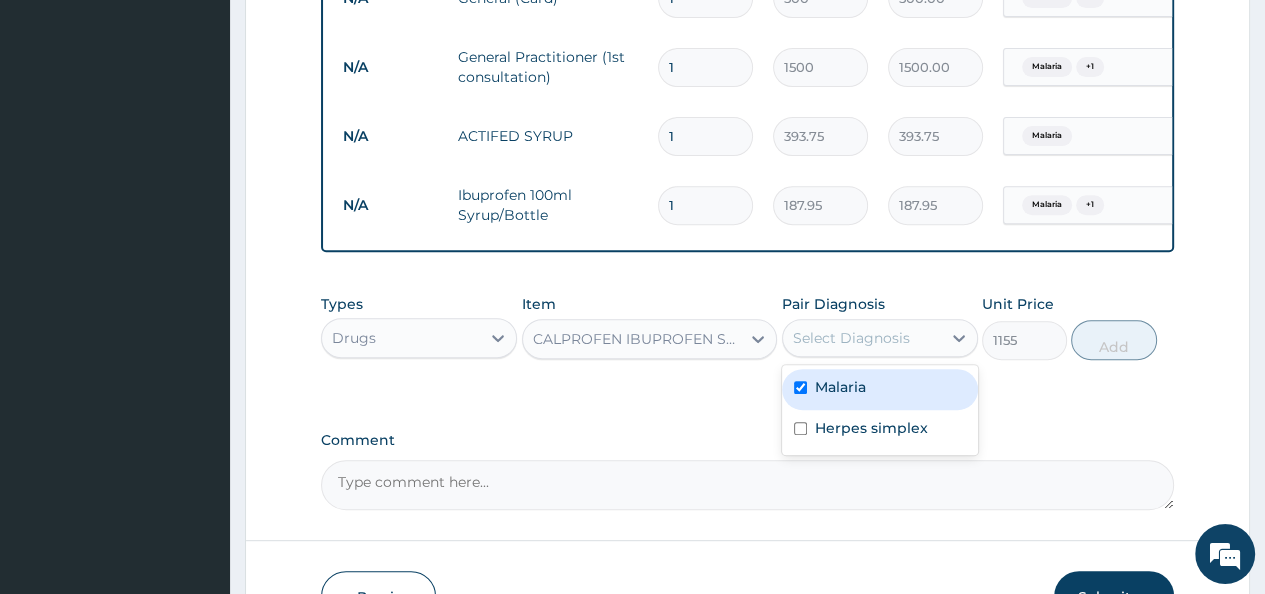 checkbox on "true" 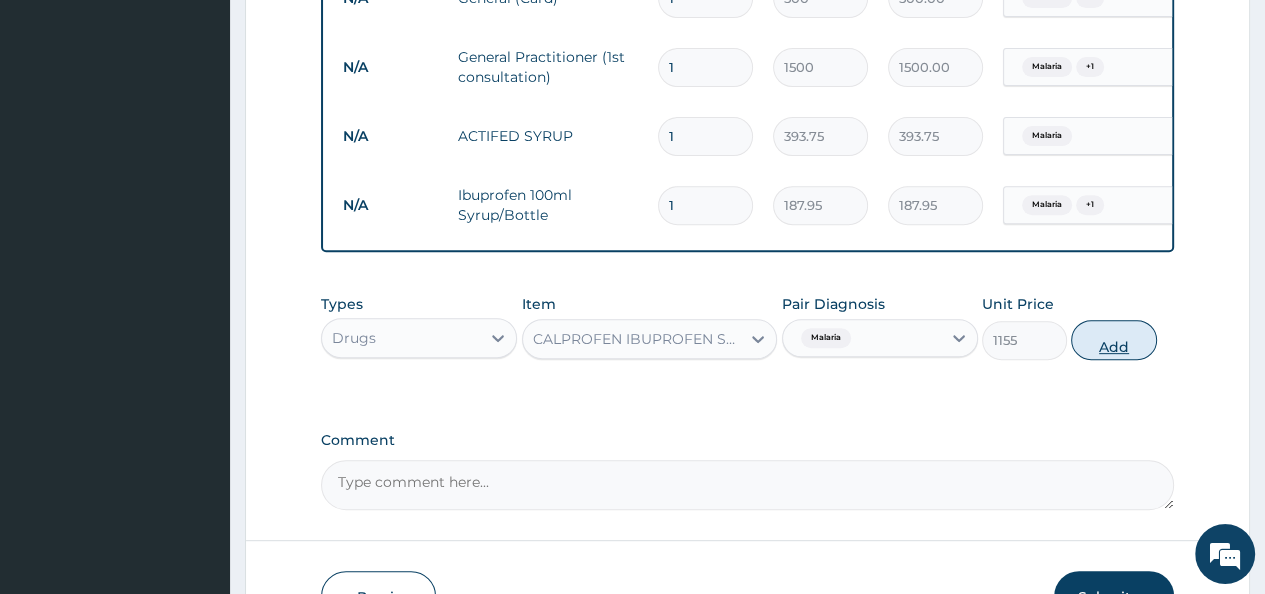 click on "Add" at bounding box center [1113, 340] 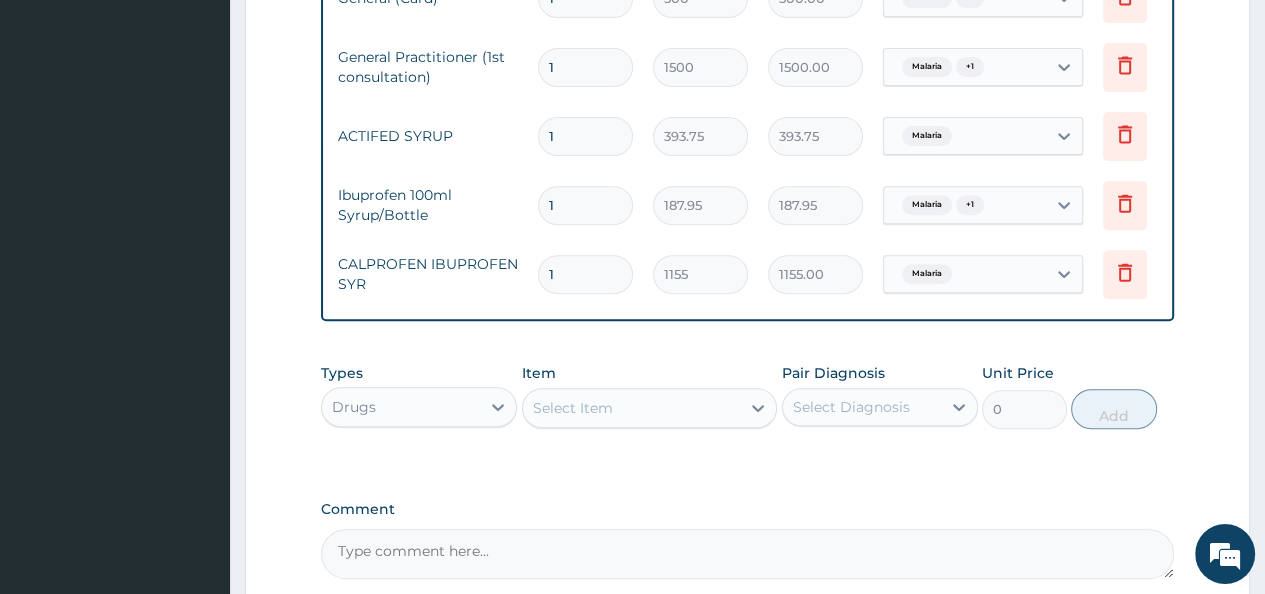 scroll, scrollTop: 0, scrollLeft: 150, axis: horizontal 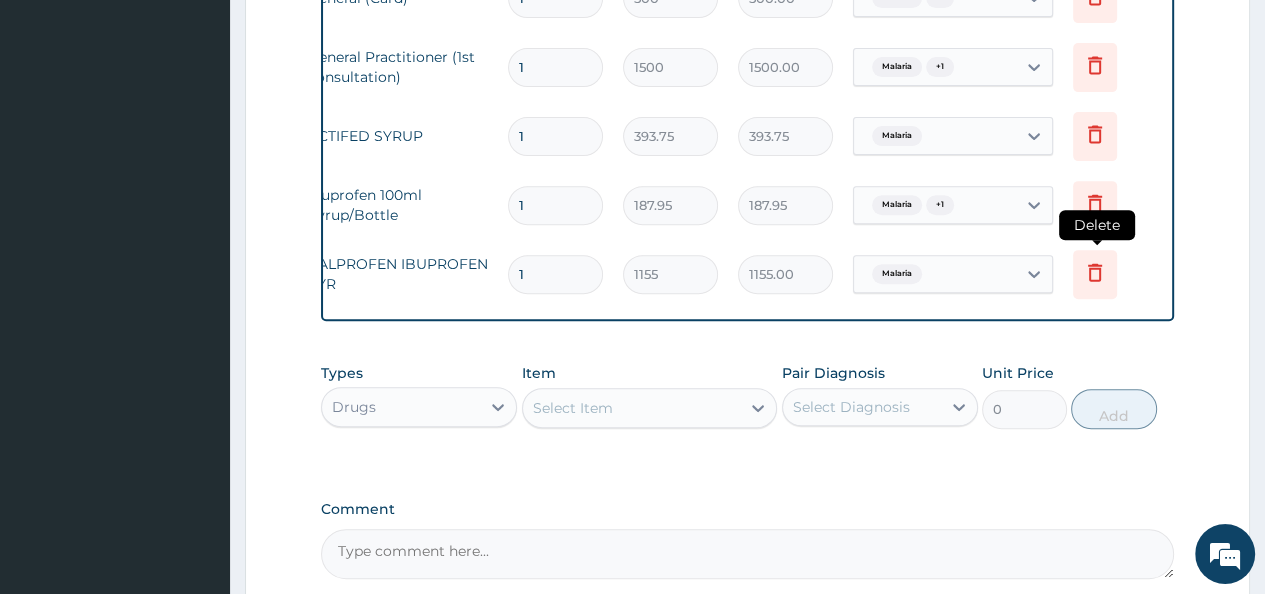 click 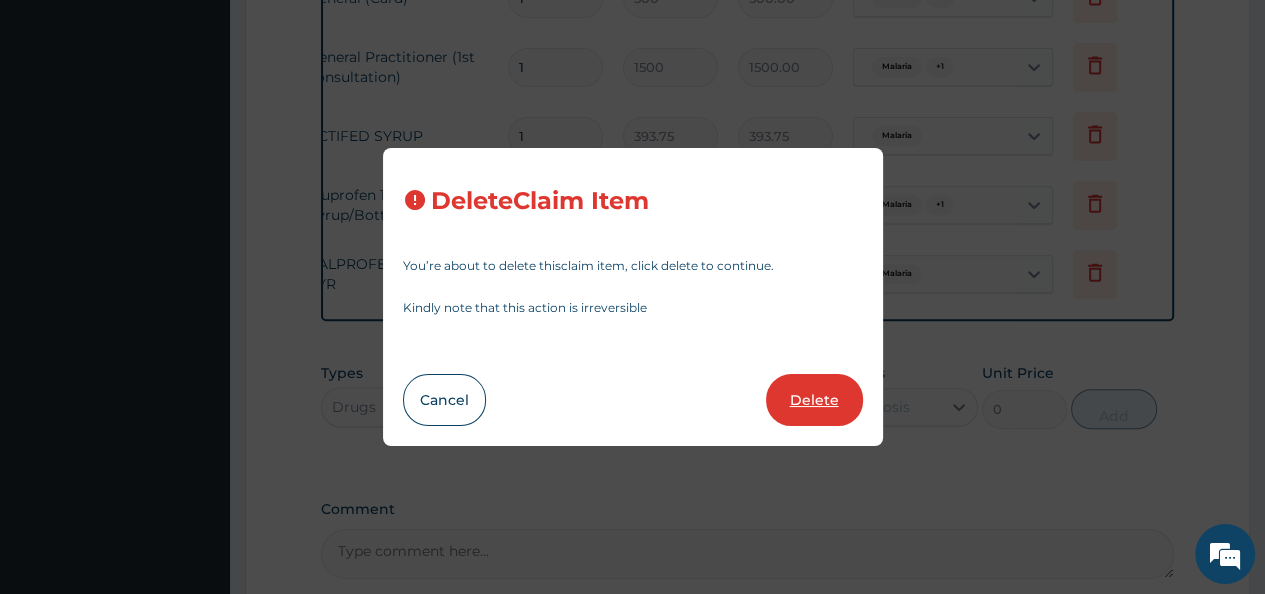 click on "Delete" at bounding box center (814, 400) 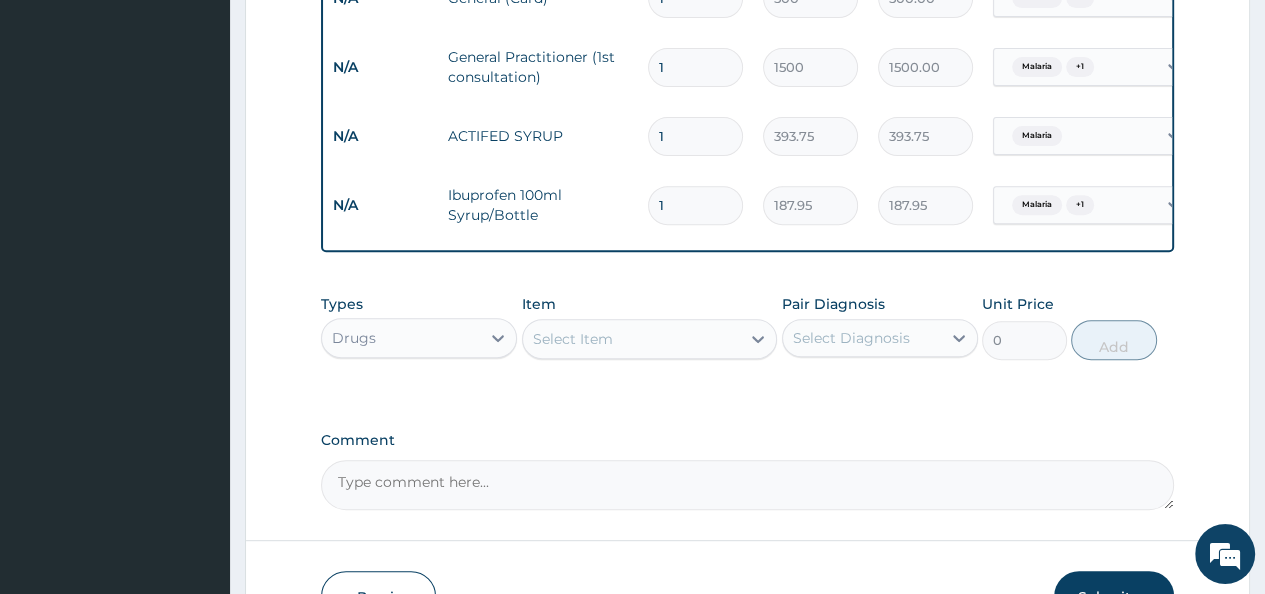 scroll, scrollTop: 0, scrollLeft: 0, axis: both 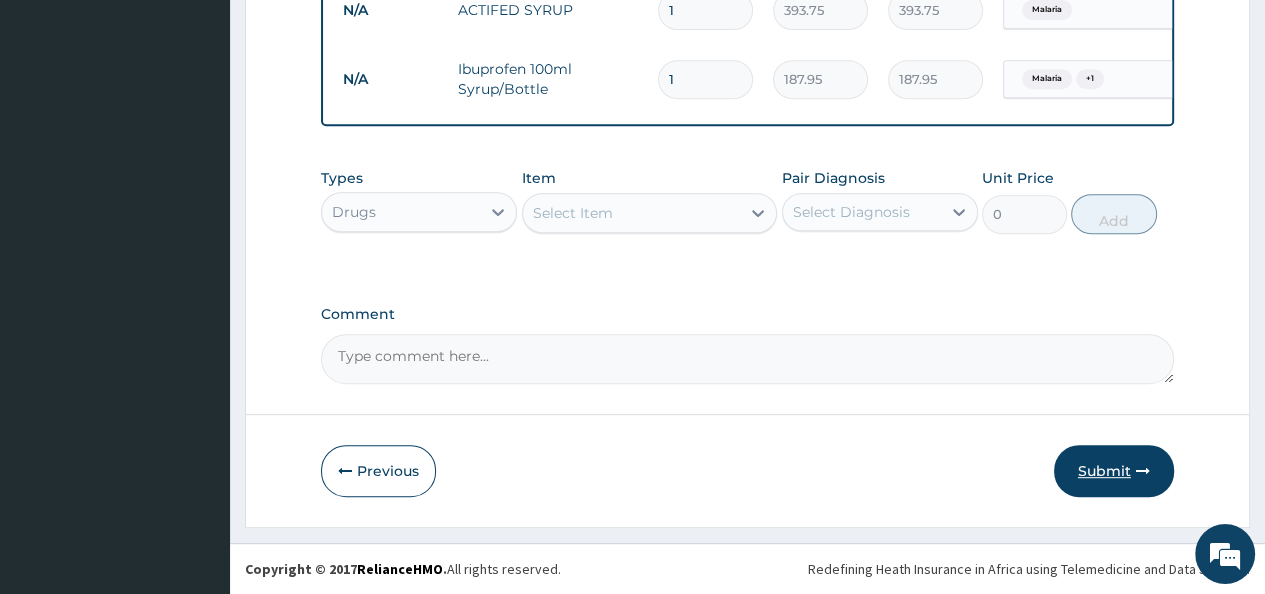 click on "Submit" at bounding box center [1114, 471] 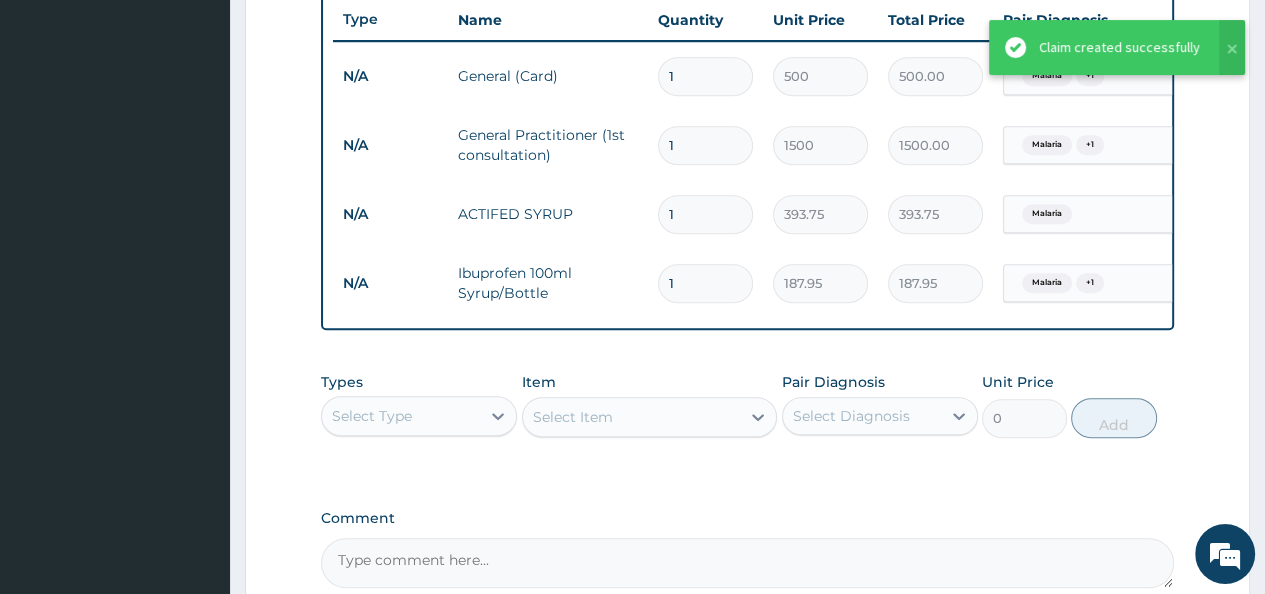 scroll, scrollTop: 644, scrollLeft: 0, axis: vertical 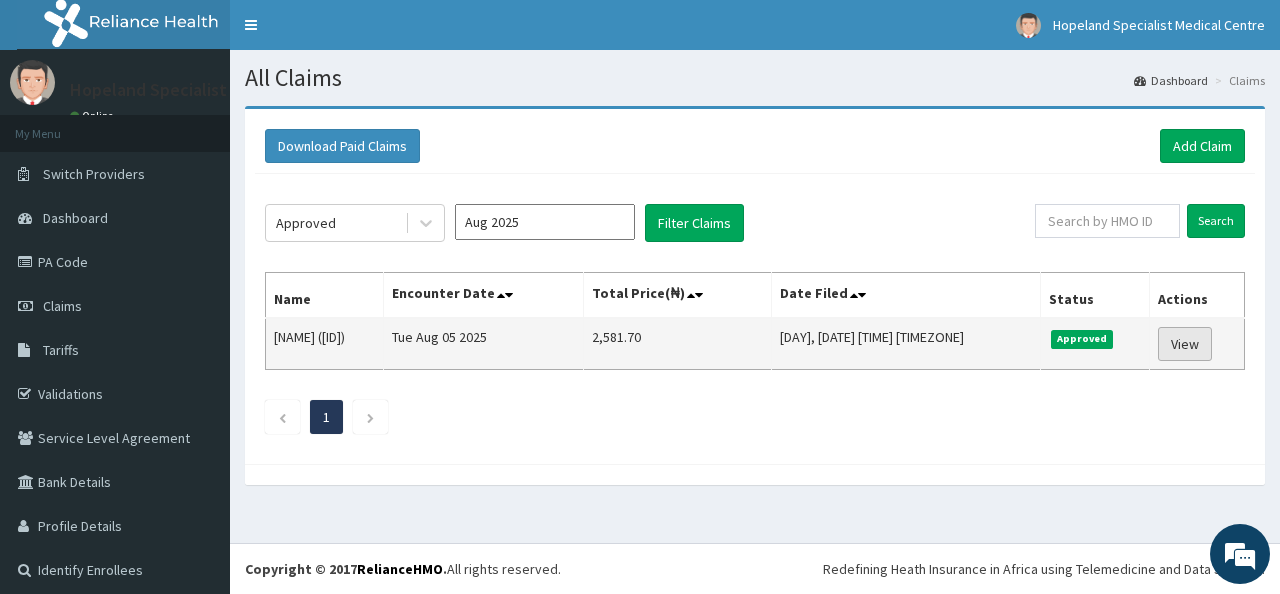 click on "View" at bounding box center (1185, 344) 